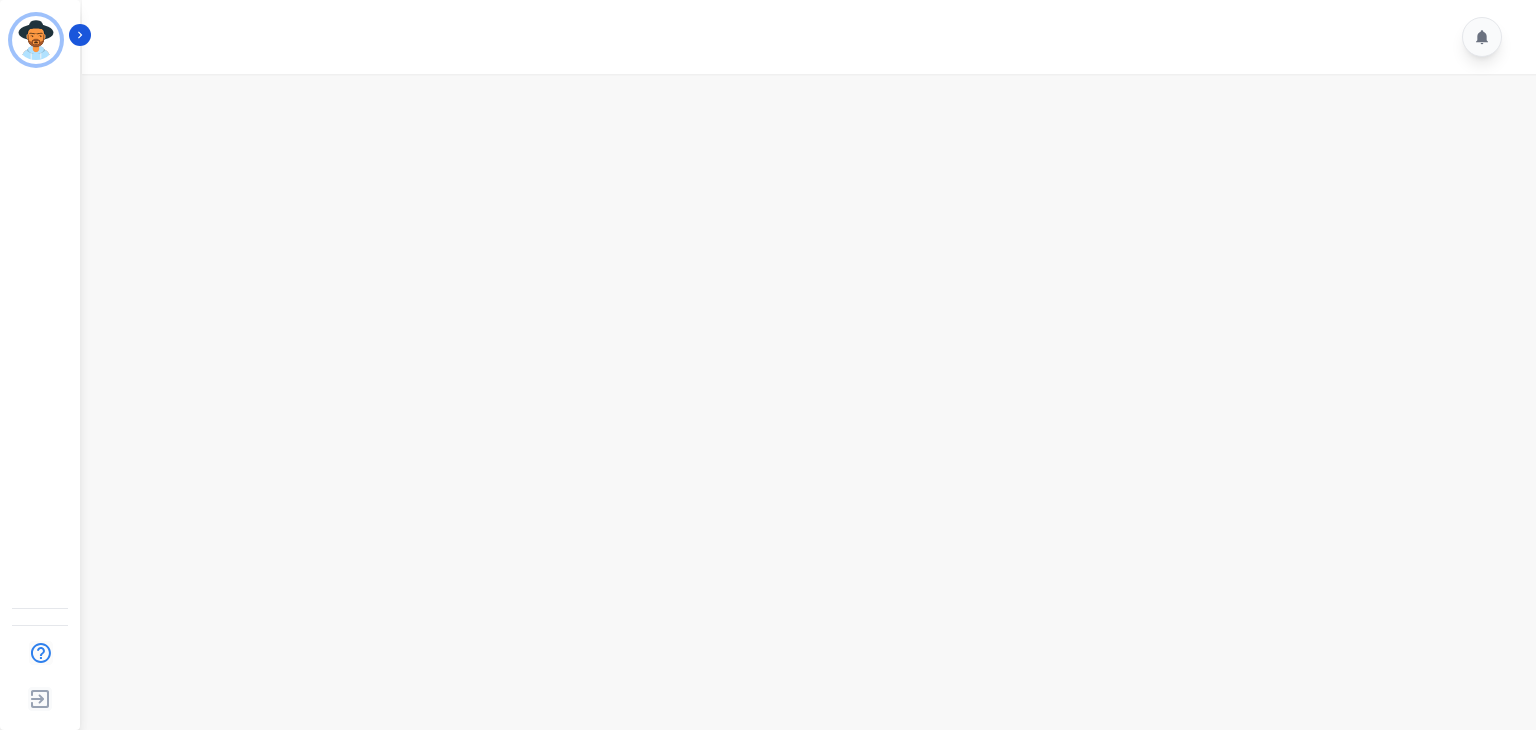 scroll, scrollTop: 0, scrollLeft: 0, axis: both 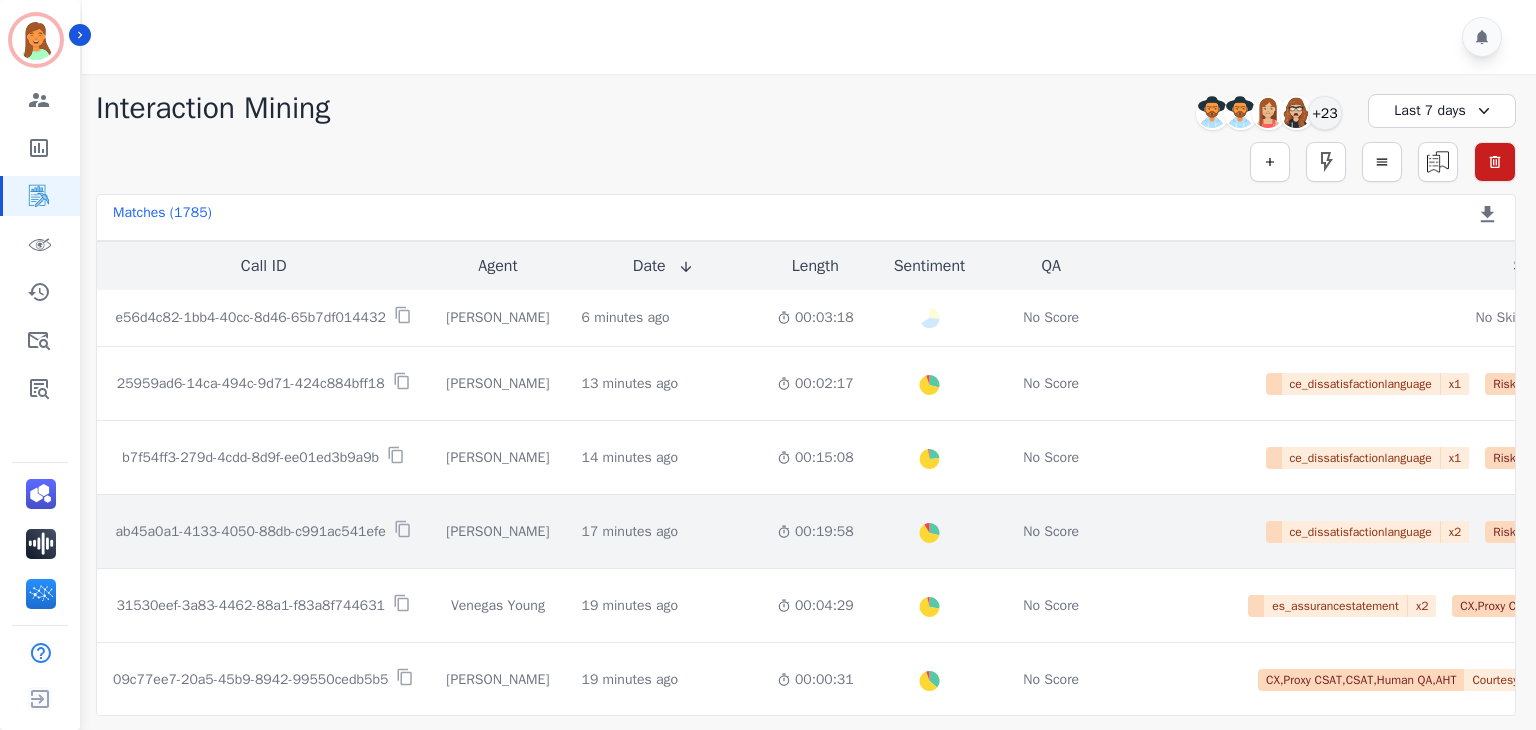 click on "[PERSON_NAME]" 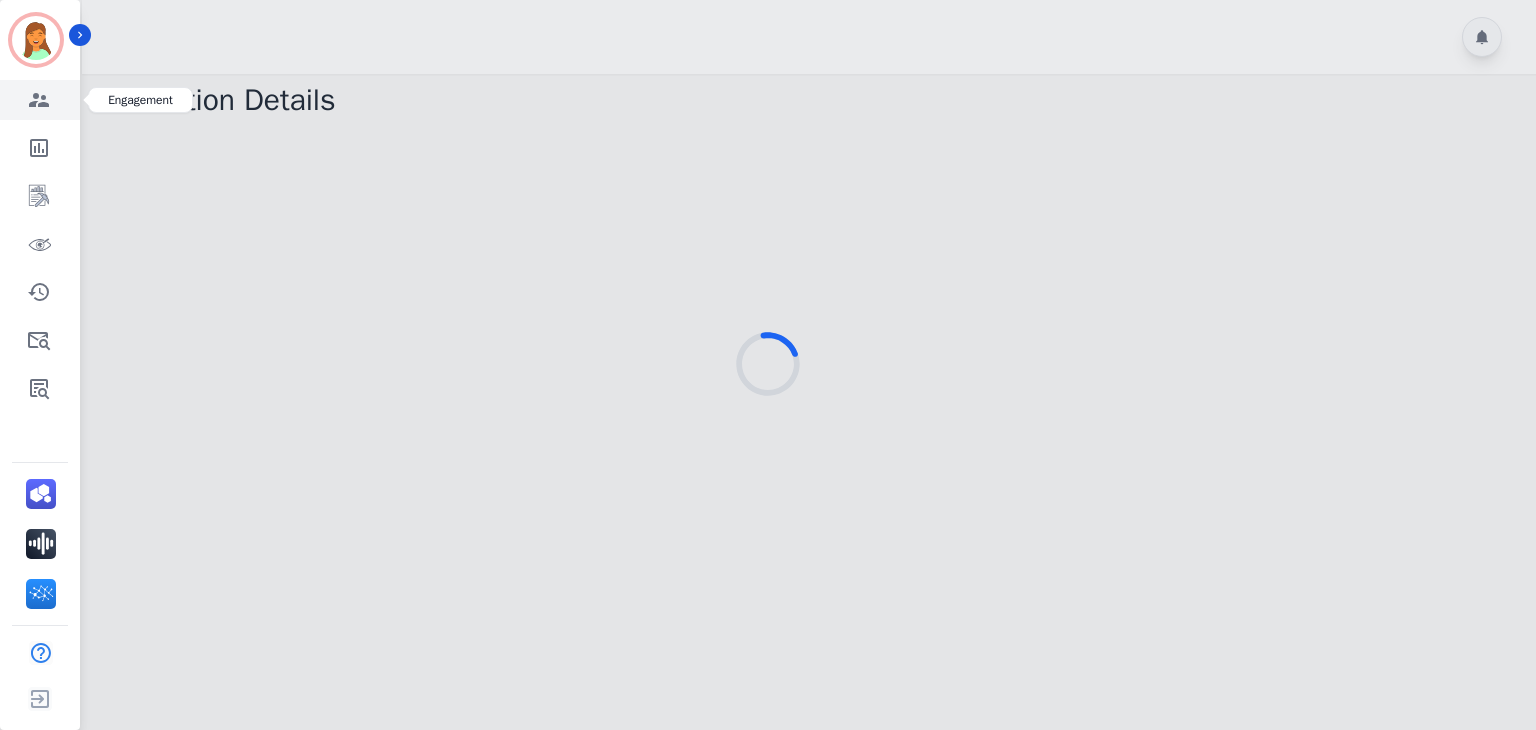 click 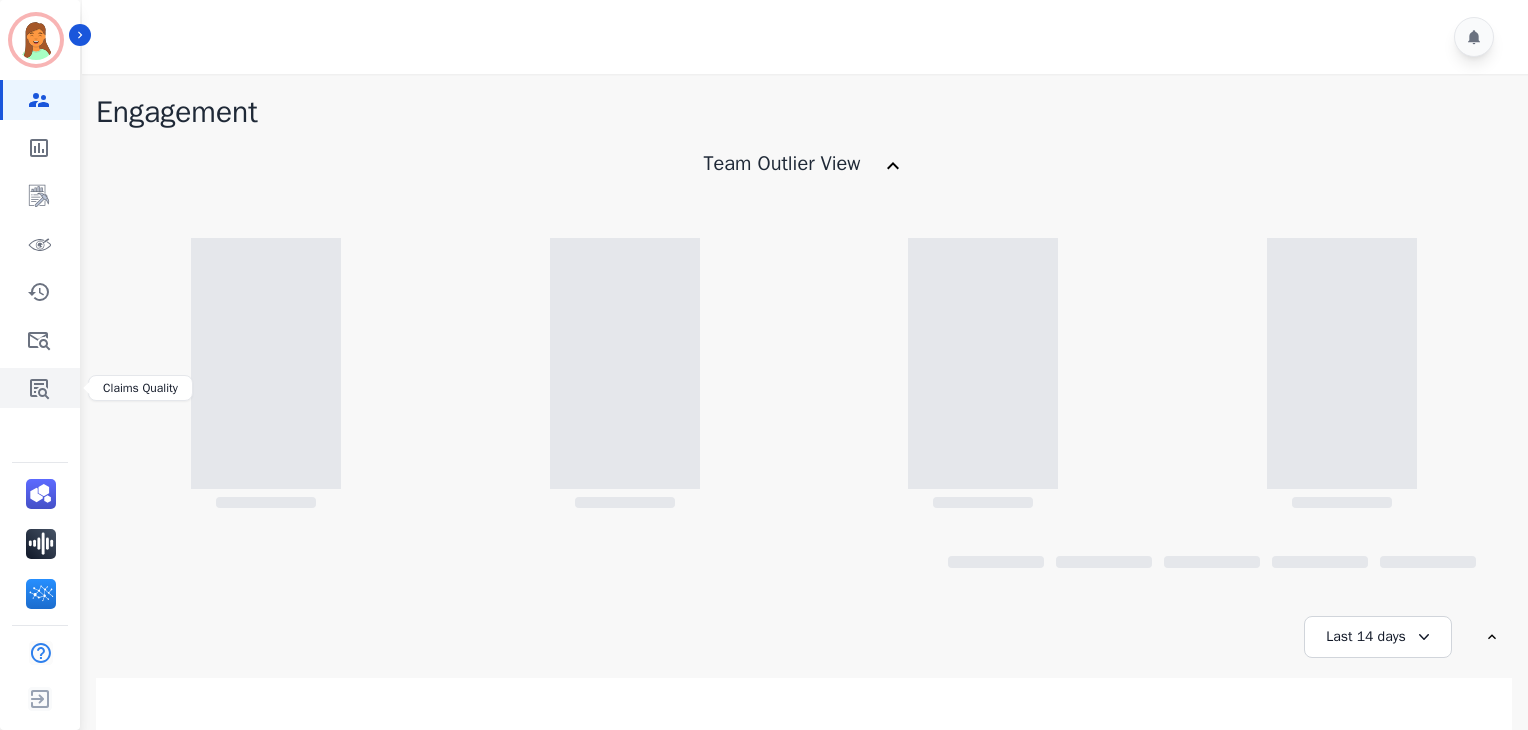 click at bounding box center (41, 388) 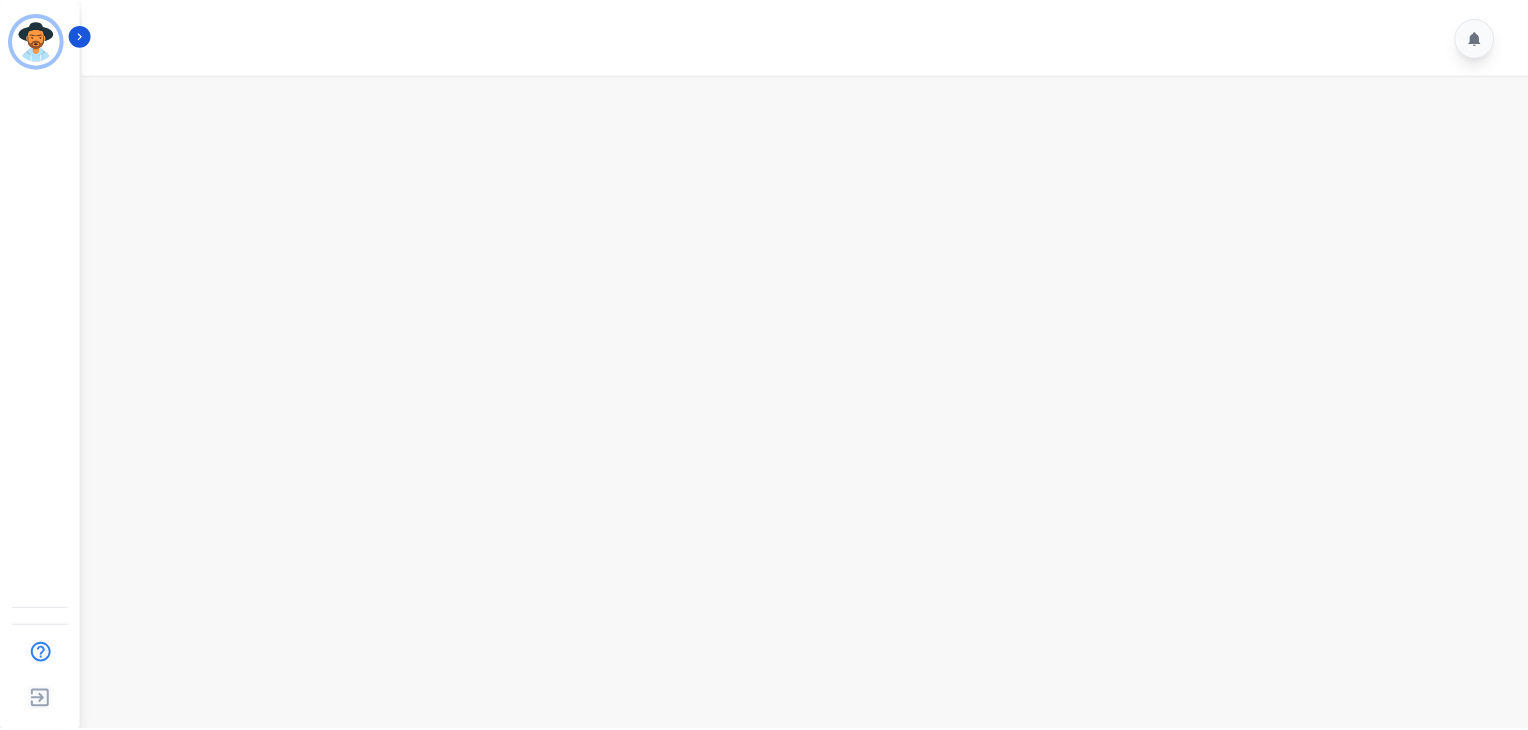 scroll, scrollTop: 0, scrollLeft: 0, axis: both 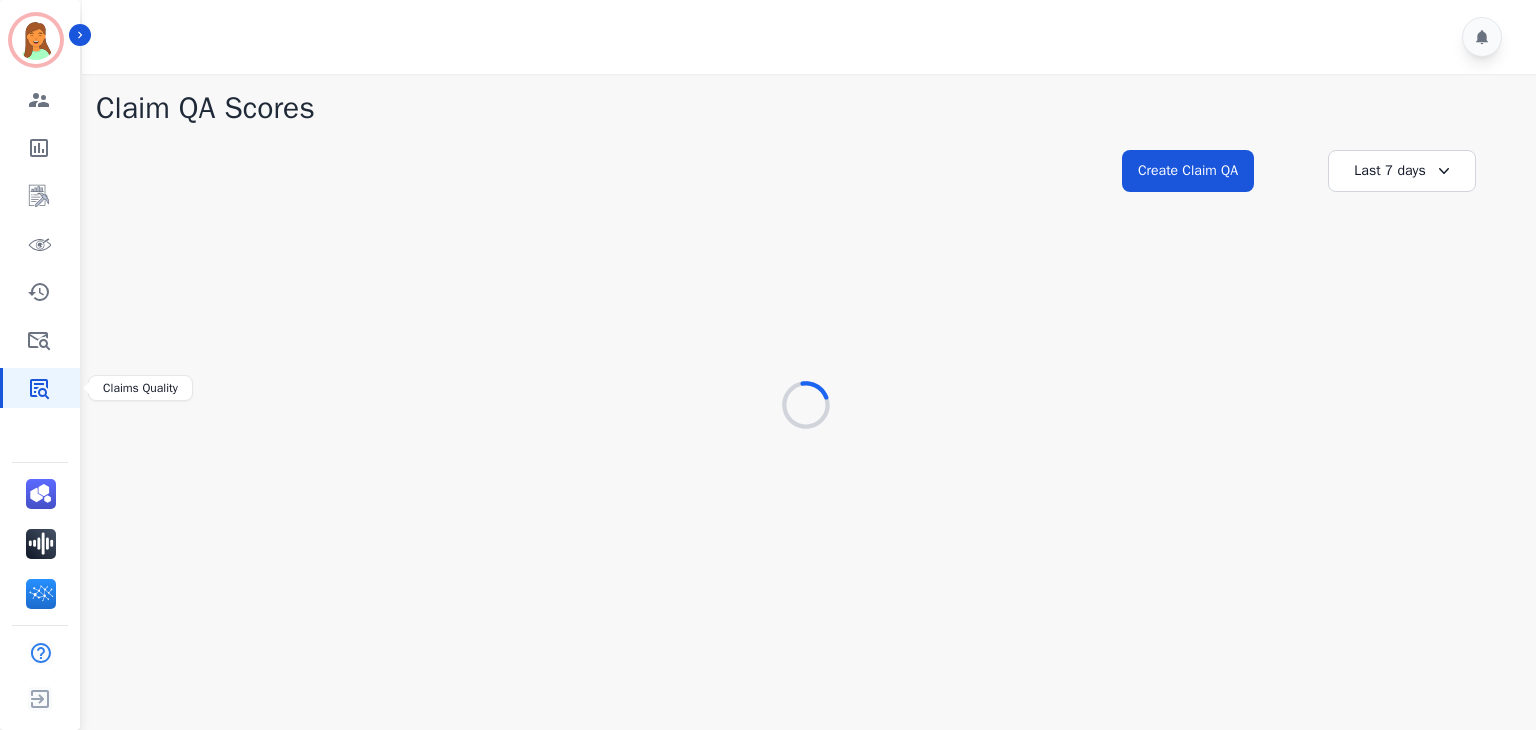click 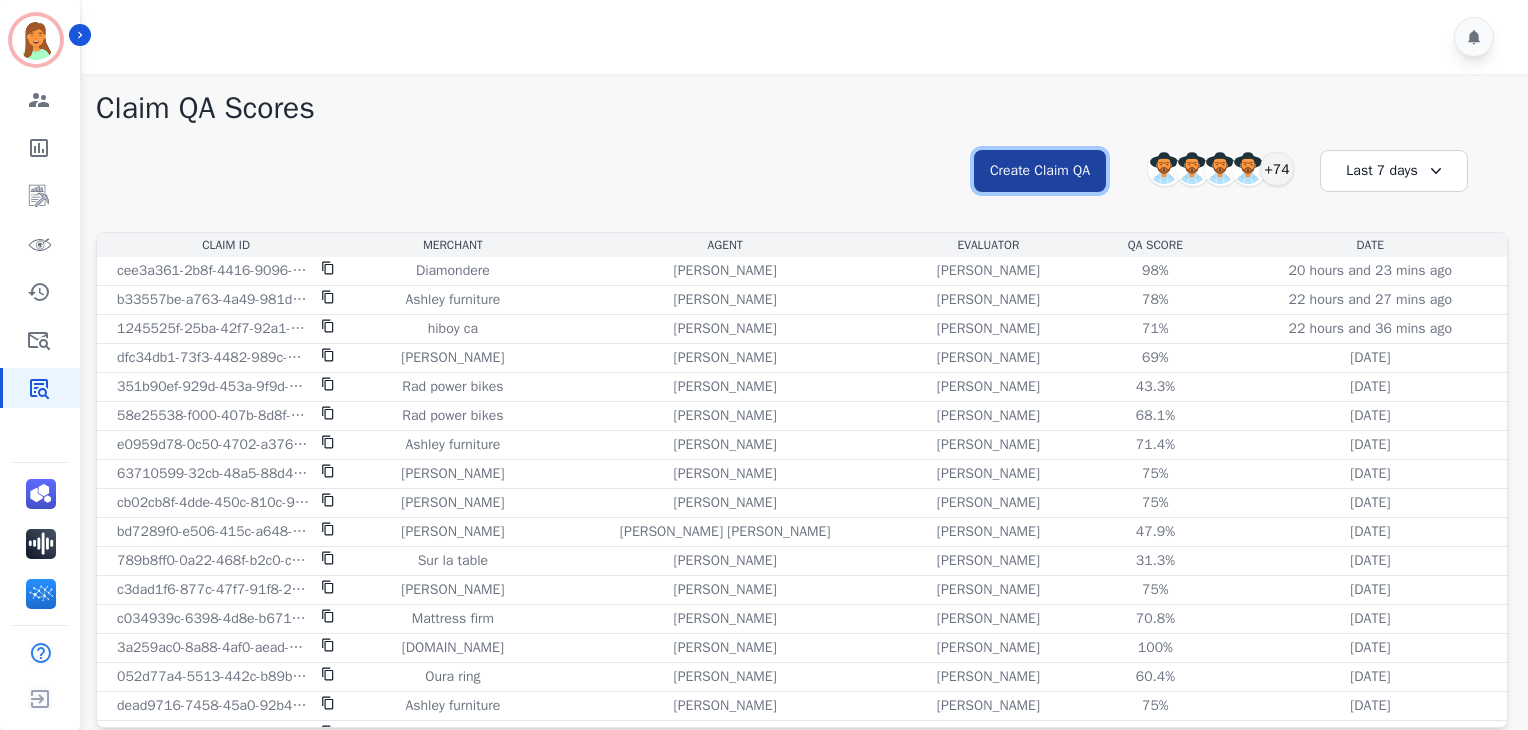 click on "Create Claim QA" at bounding box center (1040, 171) 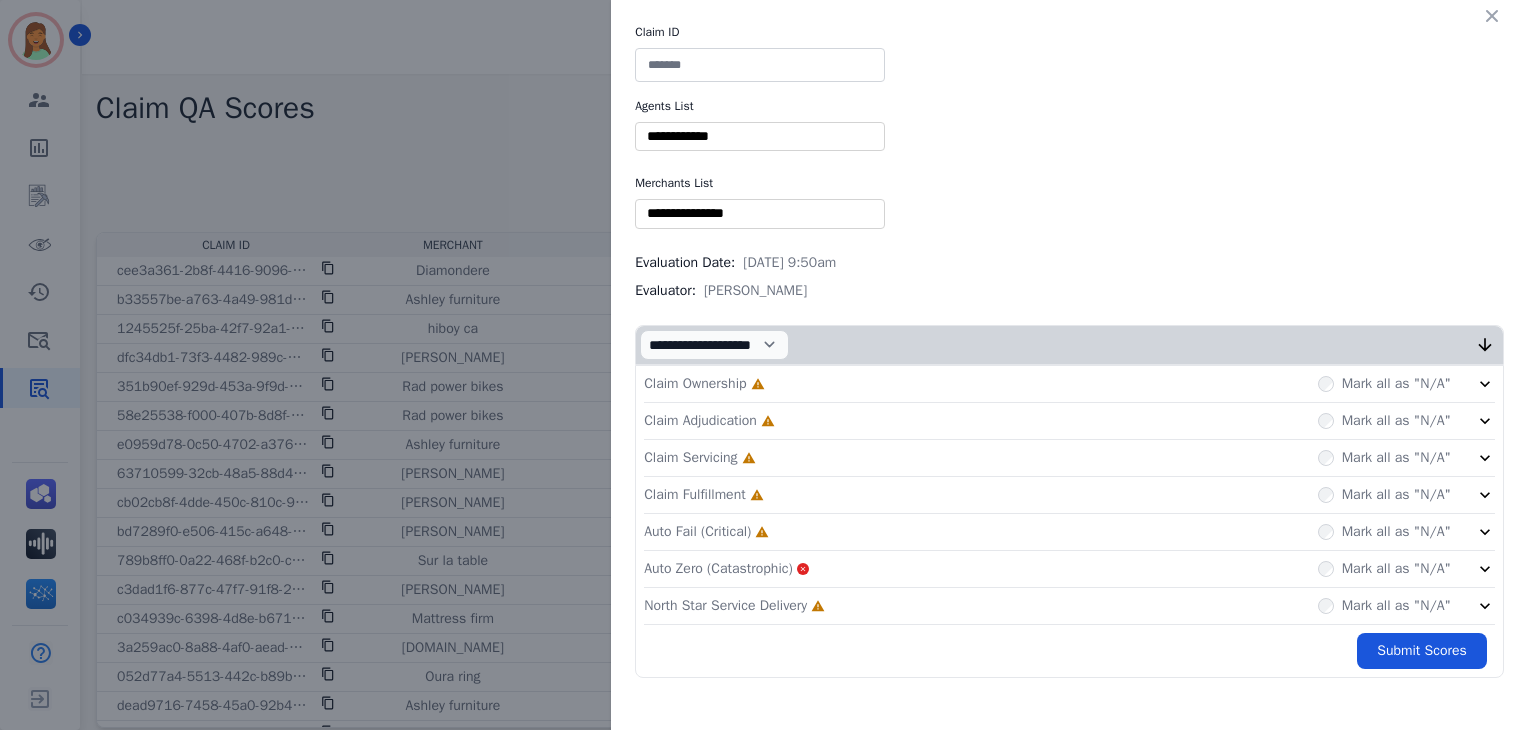 click at bounding box center (760, 65) 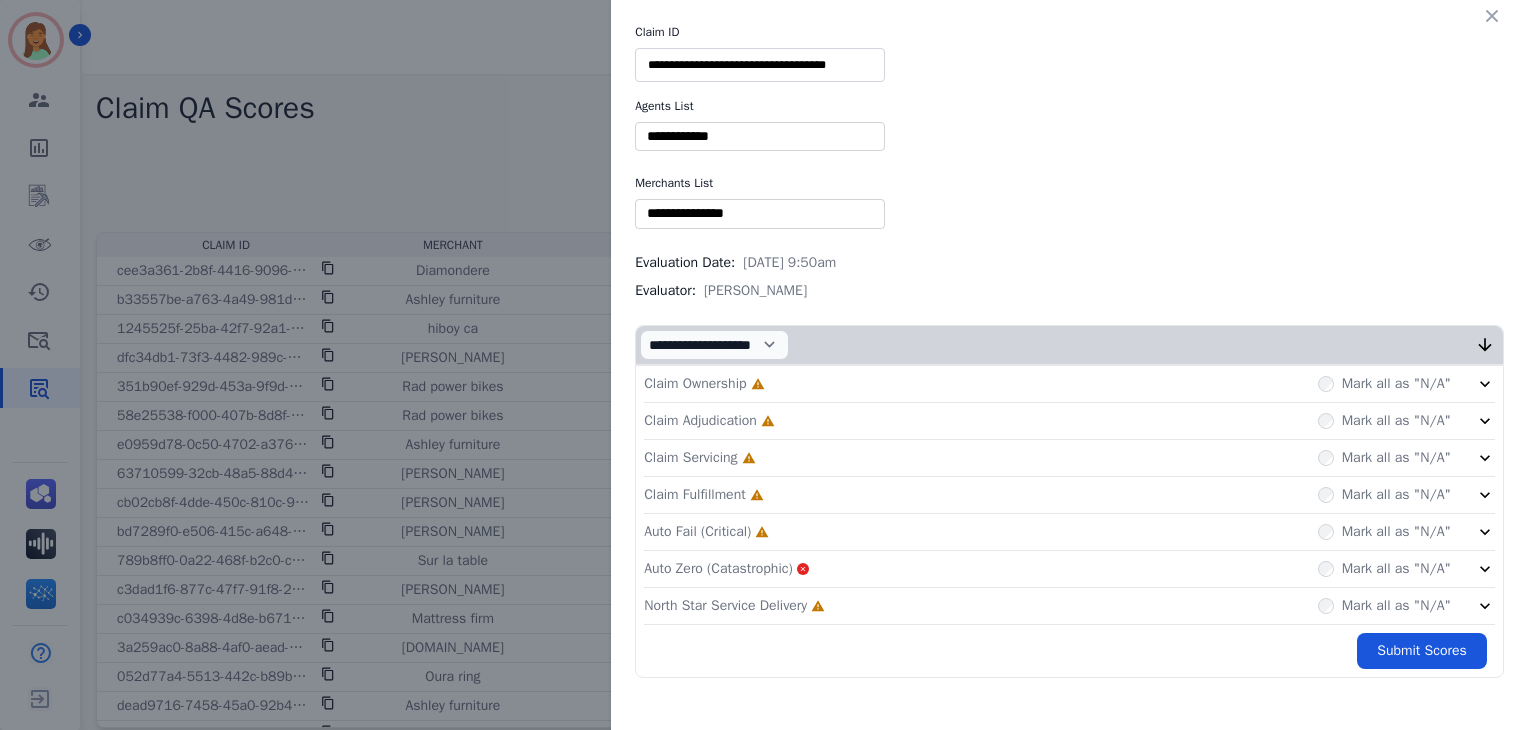 type on "**********" 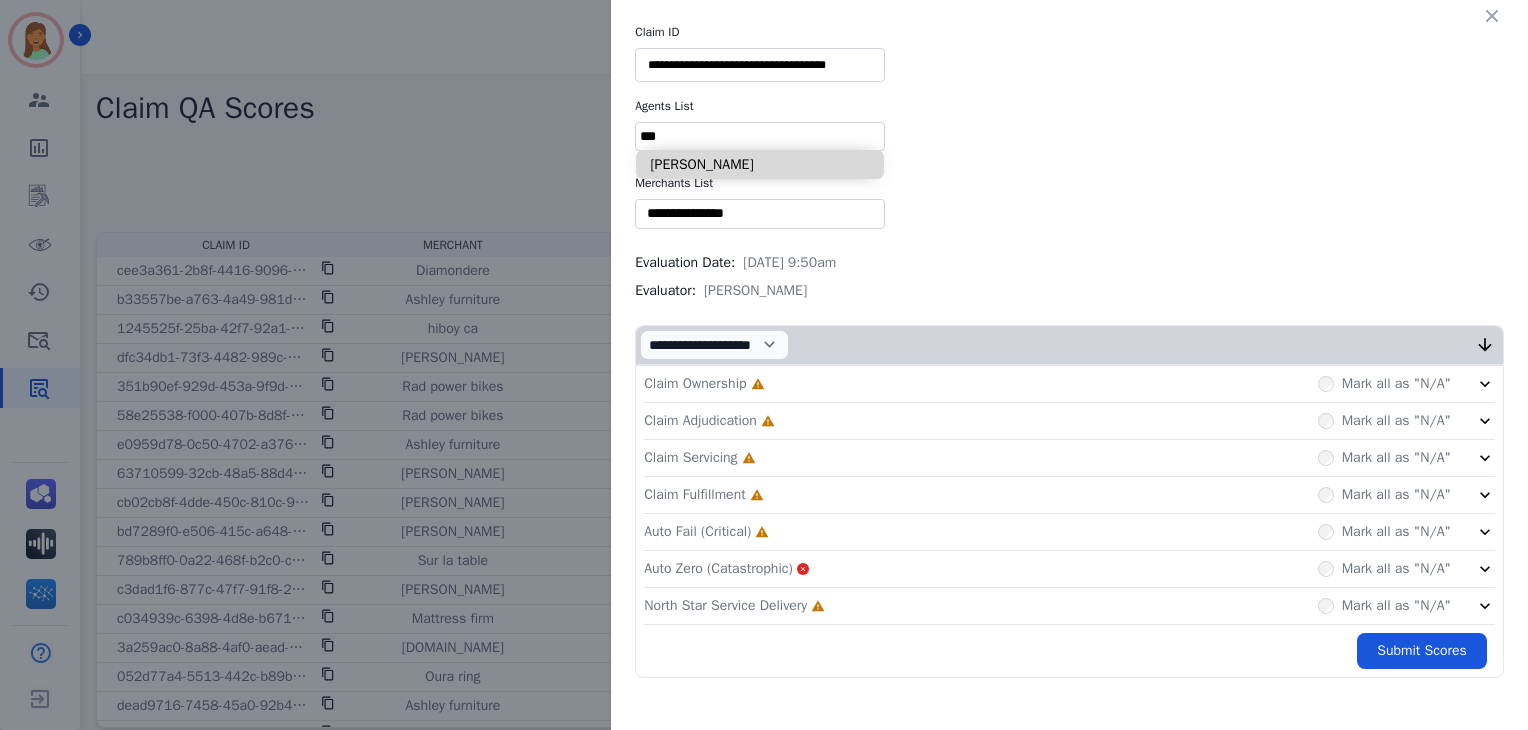 type on "***" 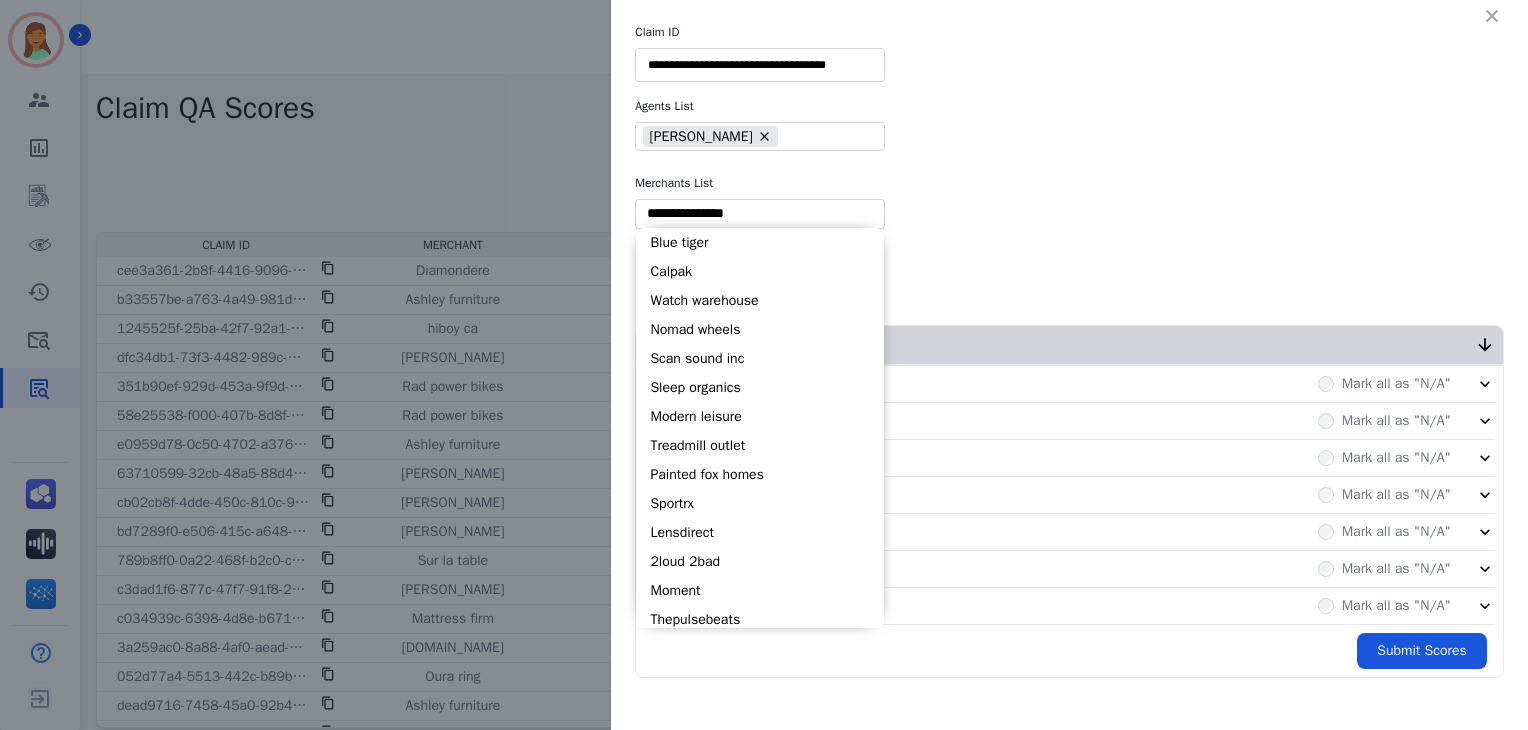click at bounding box center [760, 213] 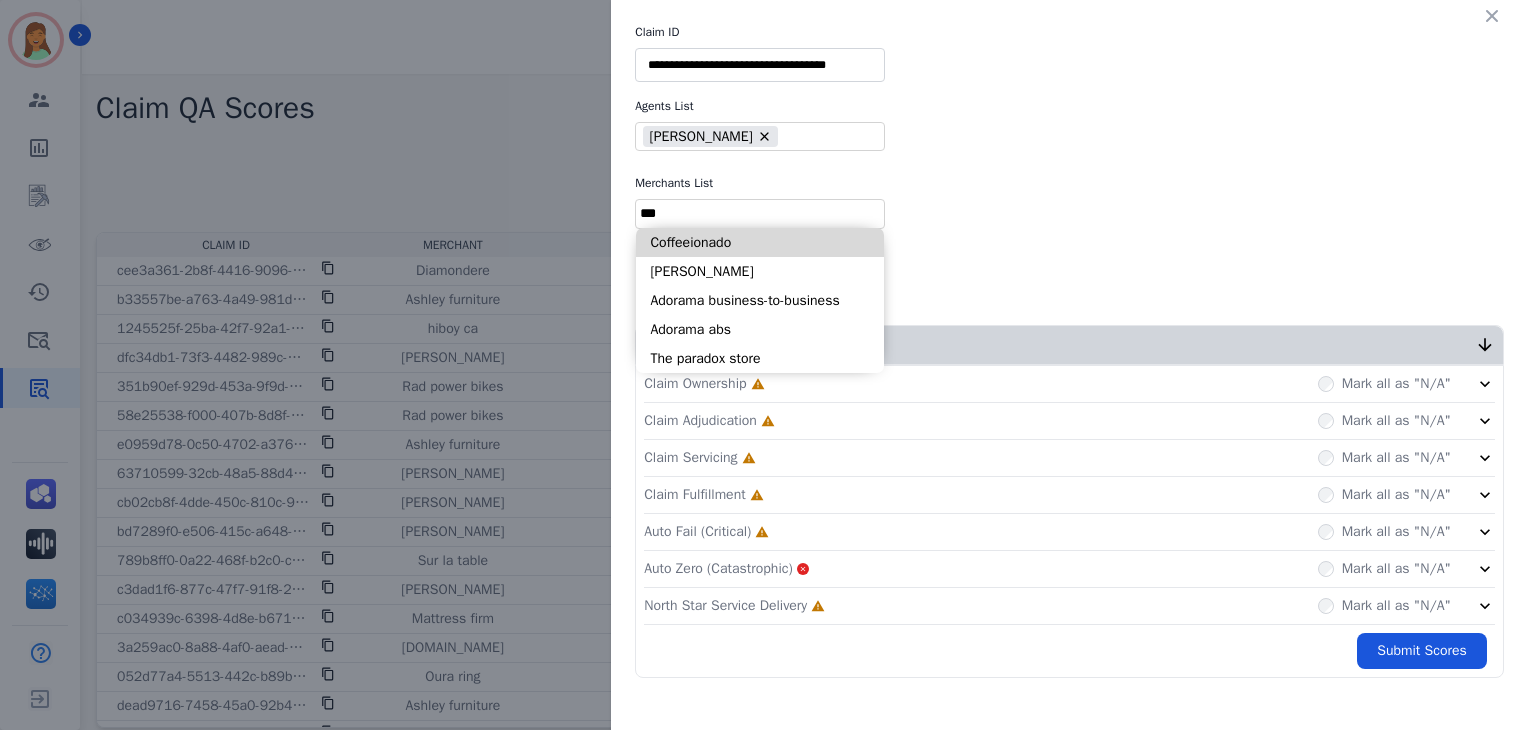 type on "***" 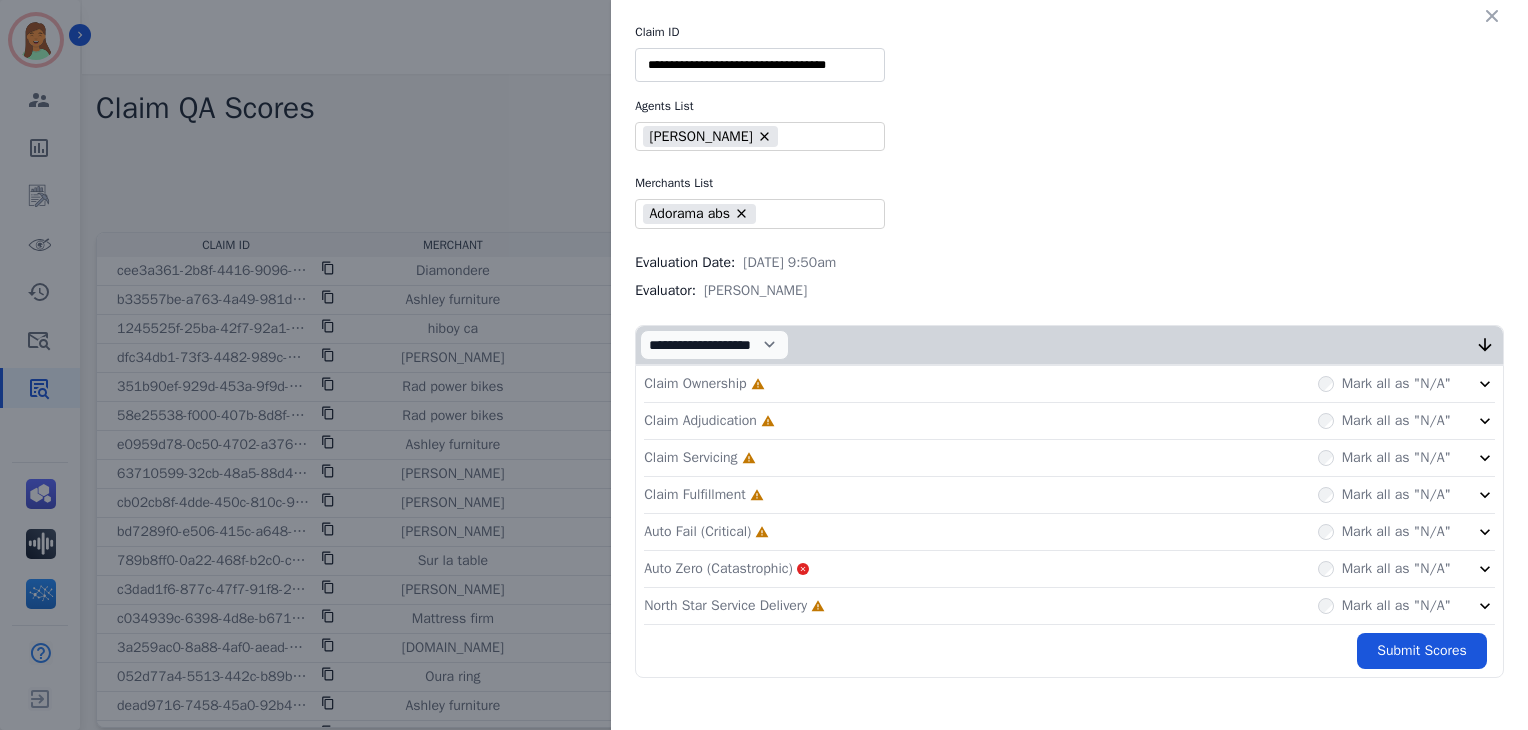 click on "North Star Service Delivery     Incomplete         Mark all as "N/A"" 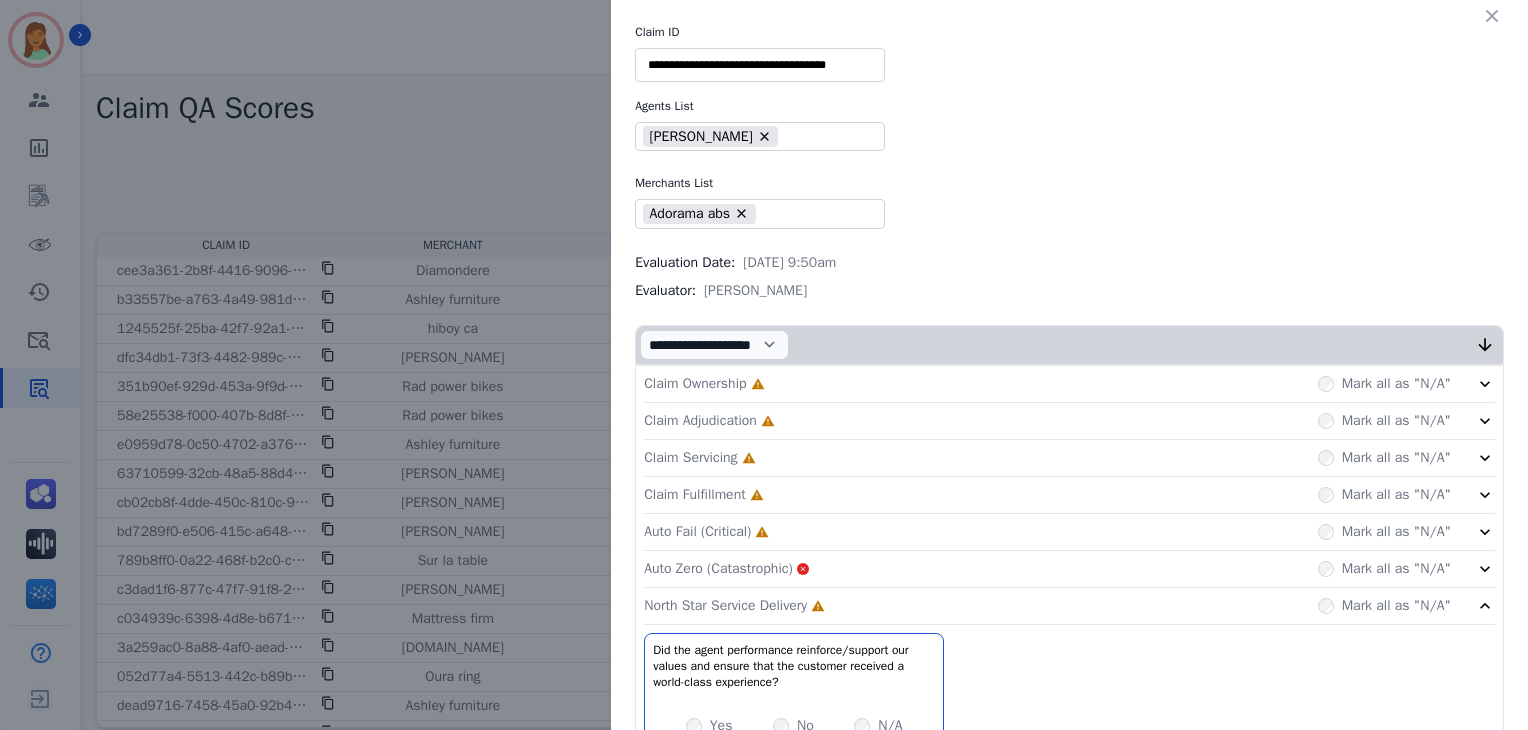 click on "Auto Fail (Critical)     Incomplete         Mark all as "N/A"" 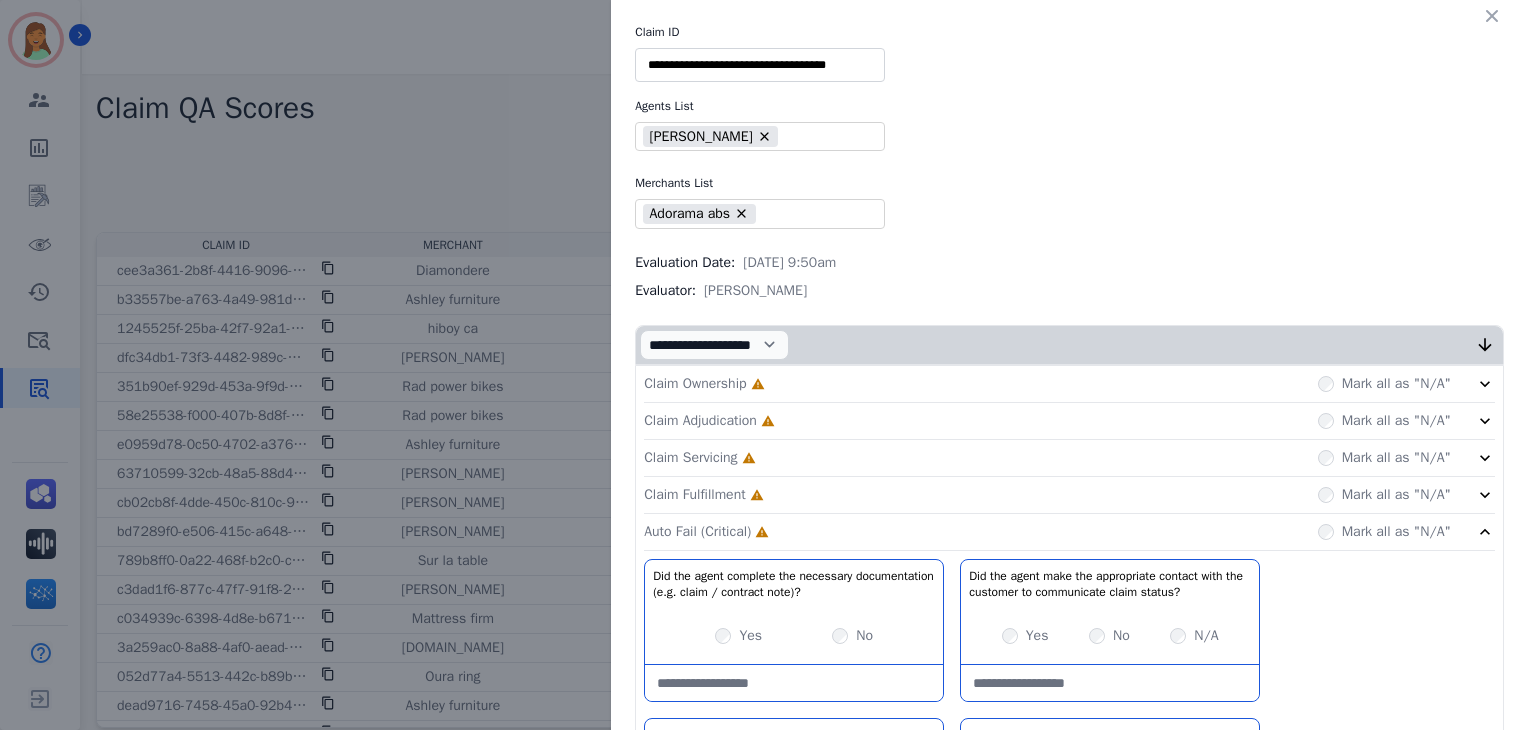 click on "Claim Fulfillment     Incomplete         Mark all as "N/A"" 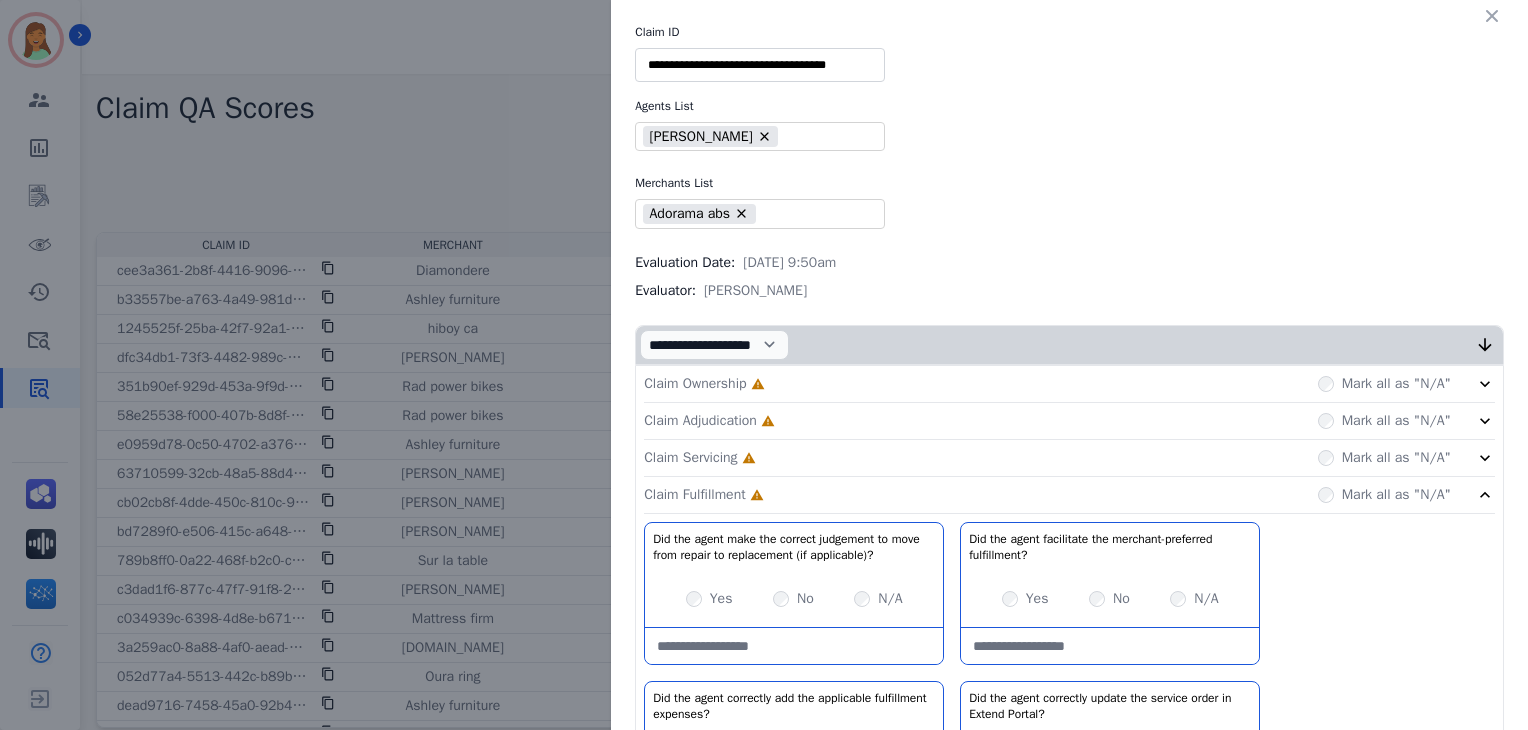 click on "Claim Servicing     Incomplete         Mark all as "N/A"" 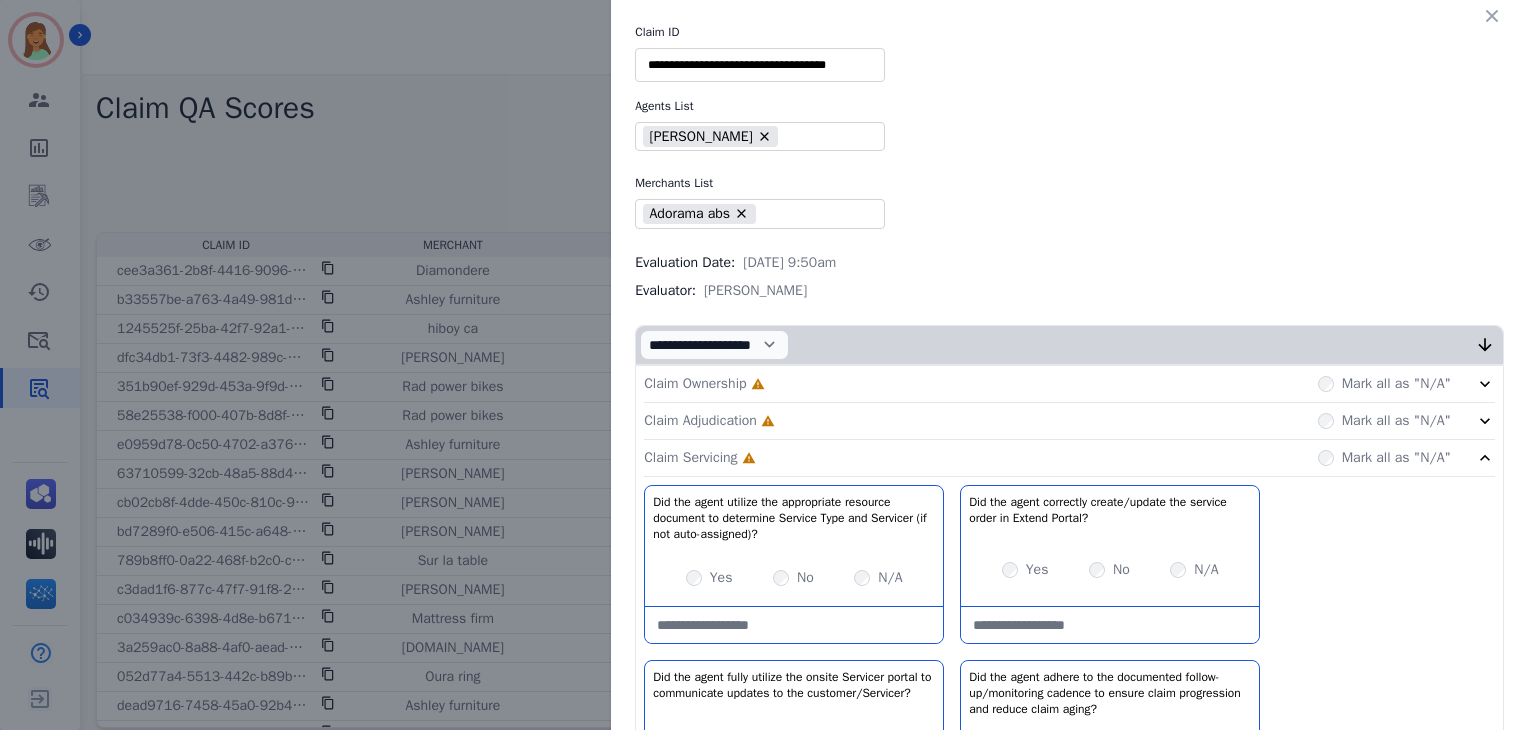 click on "Claim Adjudication     Incomplete         Mark all as "N/A"" 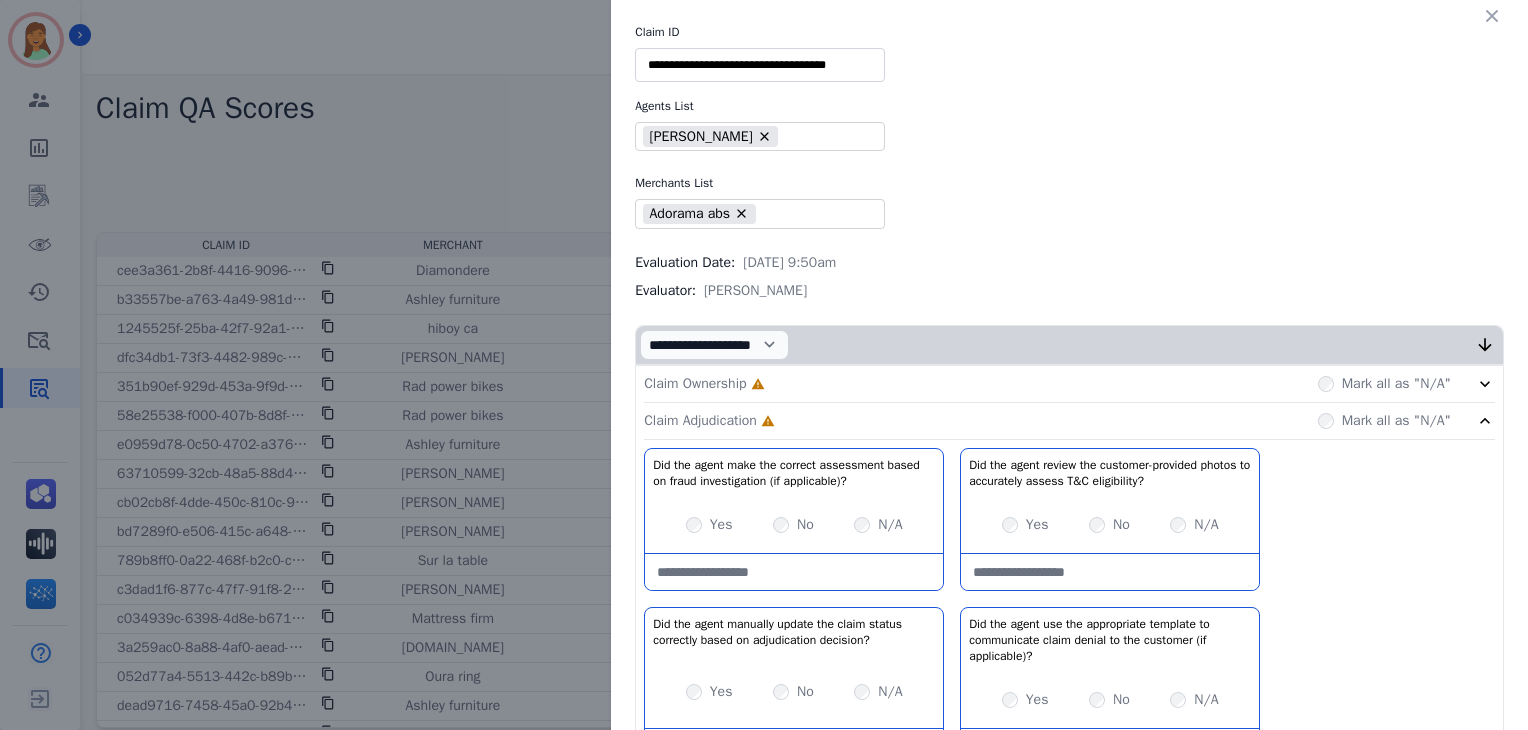 click on "Claim Ownership     Incomplete         Mark all as "N/A"" at bounding box center [1069, 384] 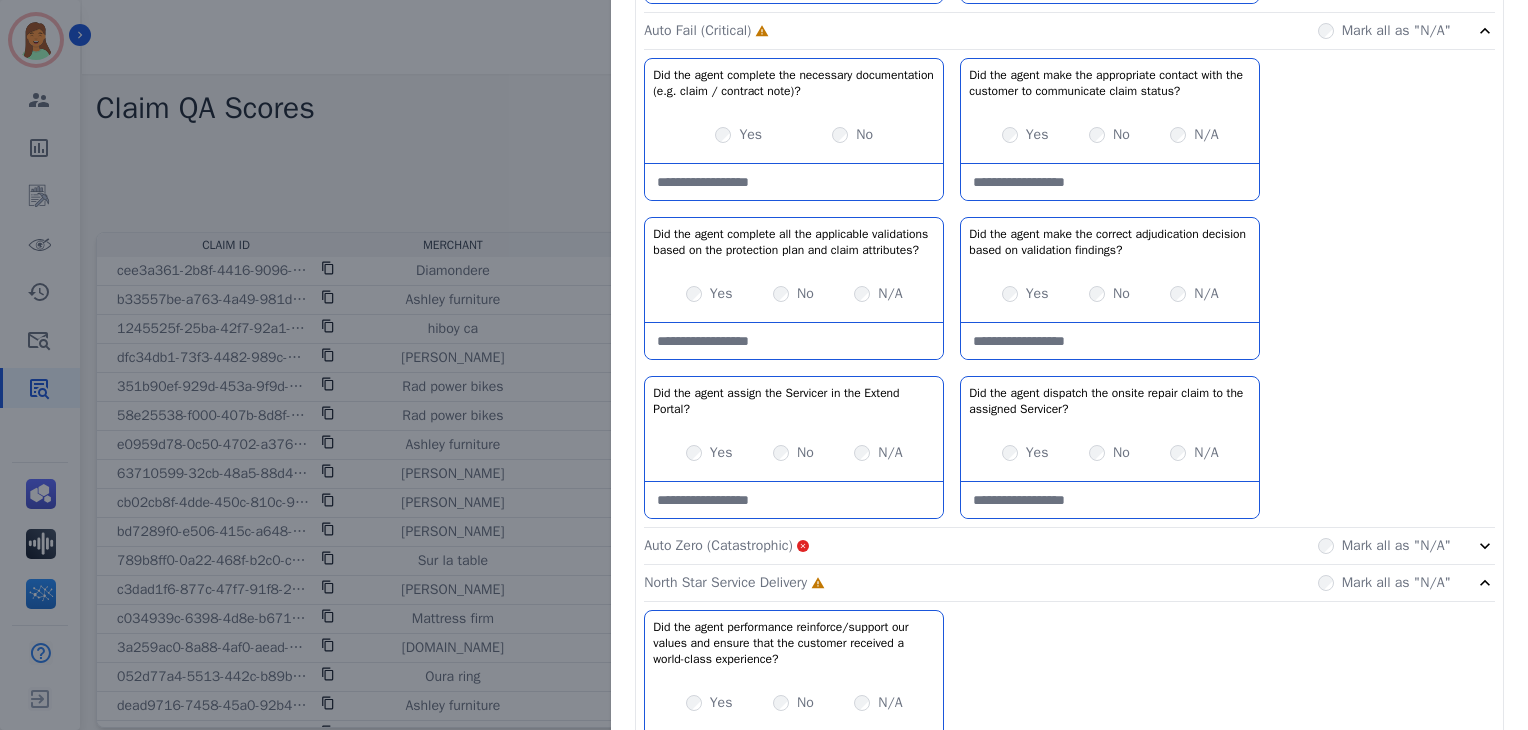scroll, scrollTop: 2132, scrollLeft: 0, axis: vertical 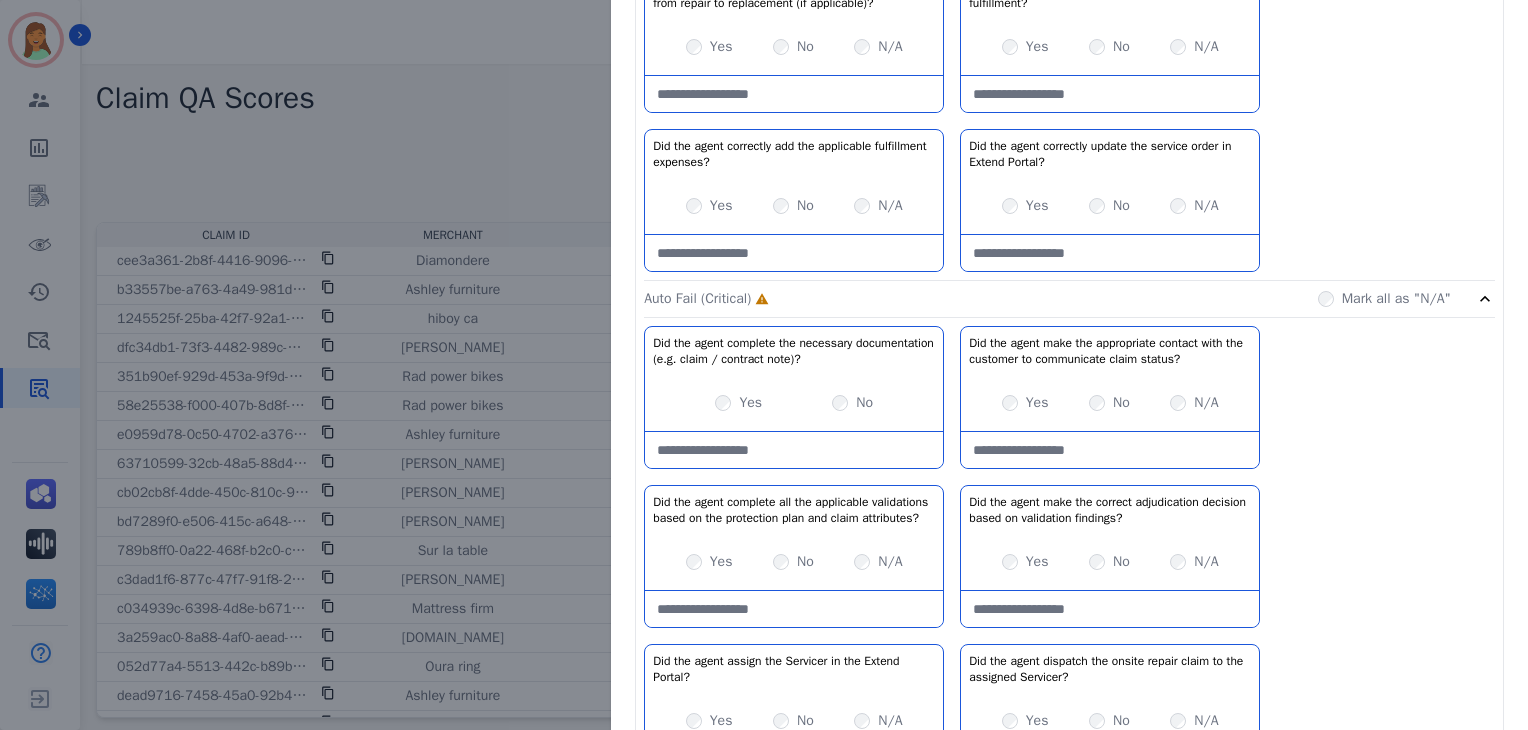 click at bounding box center (794, 450) 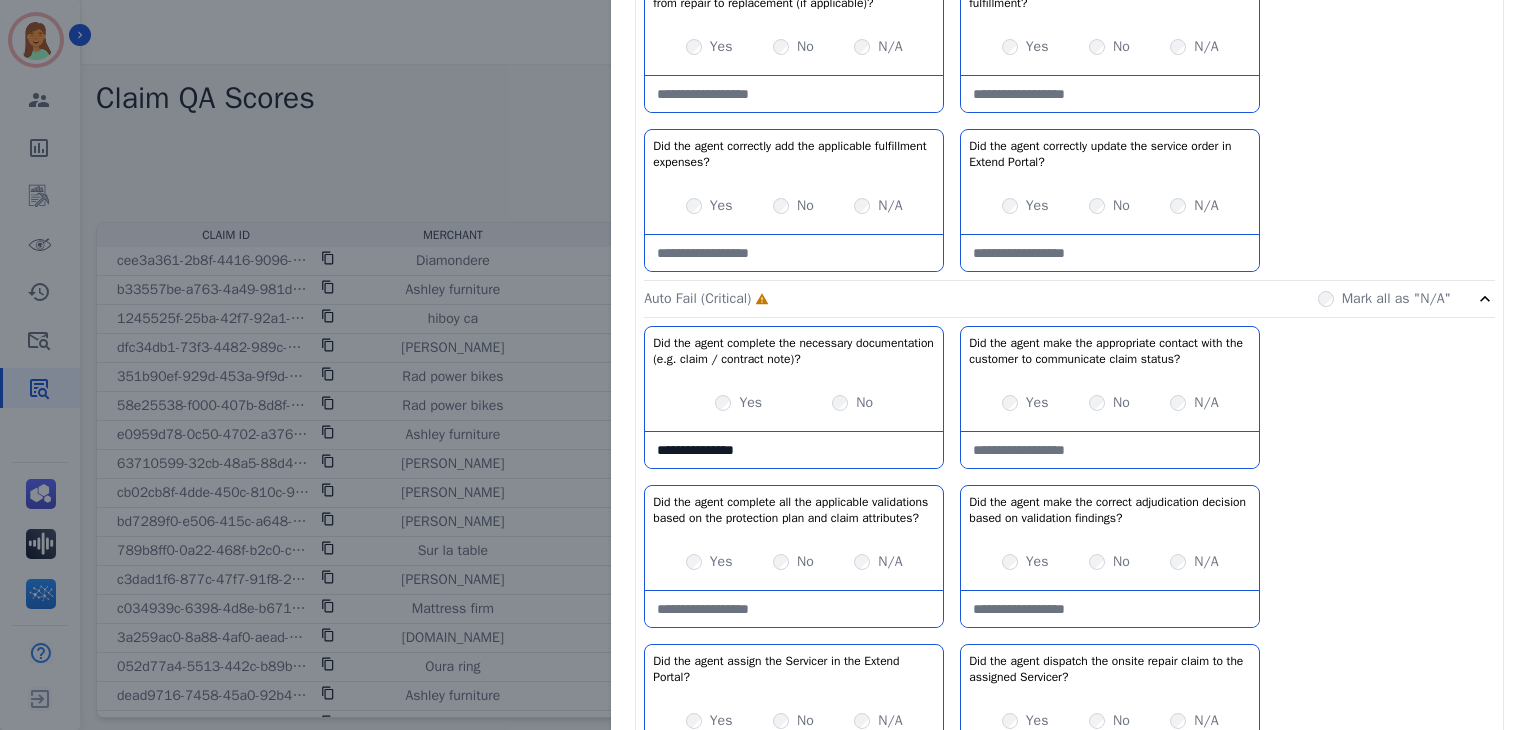 type on "**********" 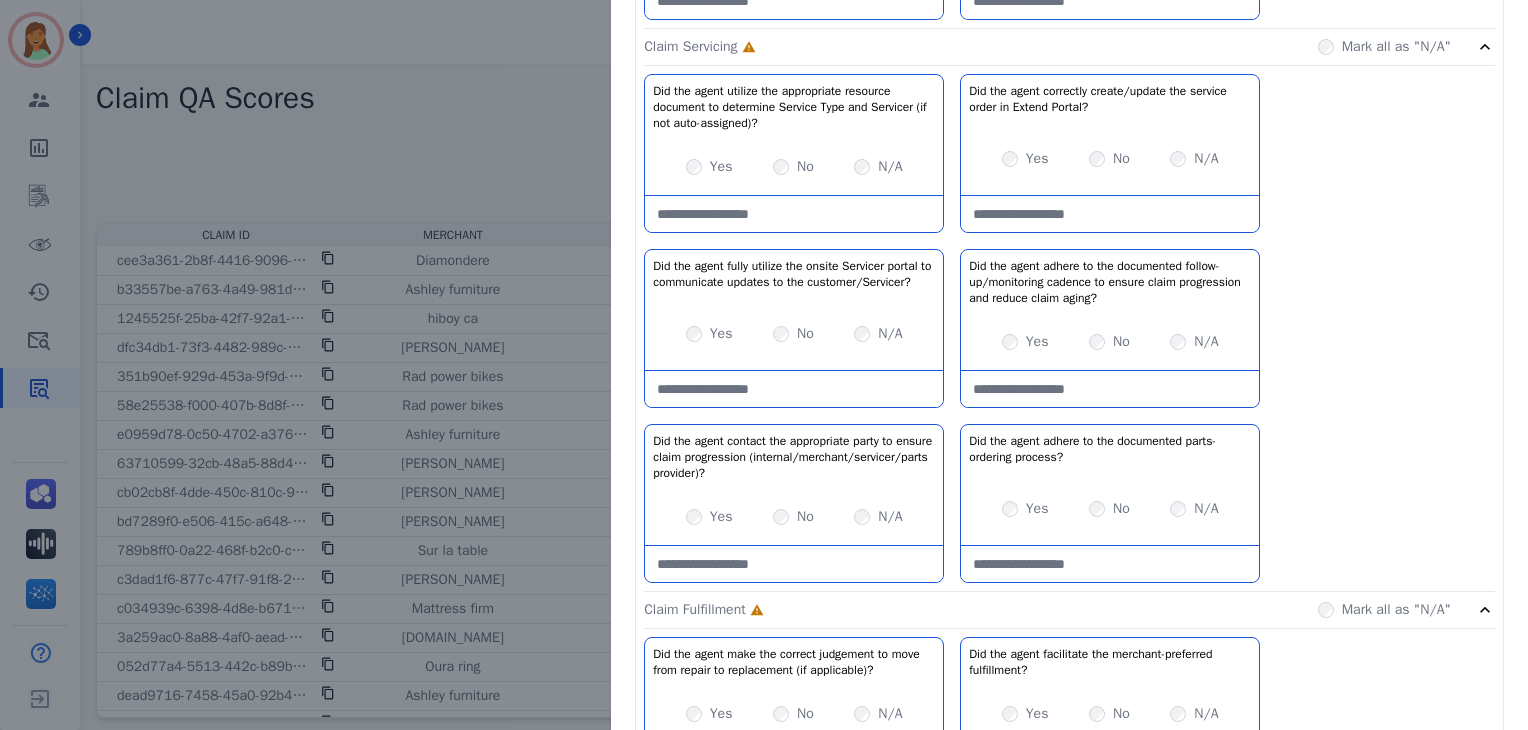 scroll, scrollTop: 265, scrollLeft: 0, axis: vertical 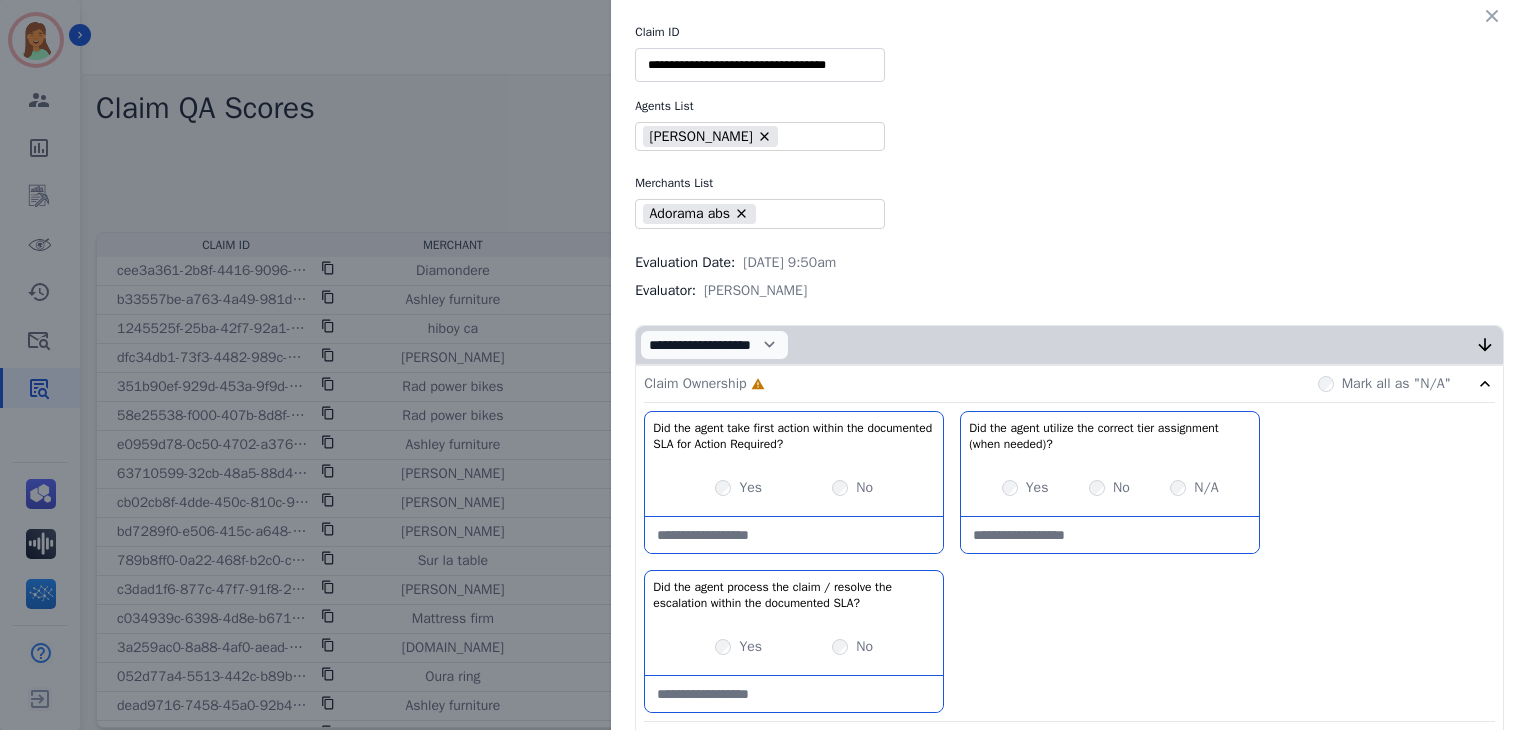drag, startPoint x: 820, startPoint y: 544, endPoint x: 791, endPoint y: 468, distance: 81.34495 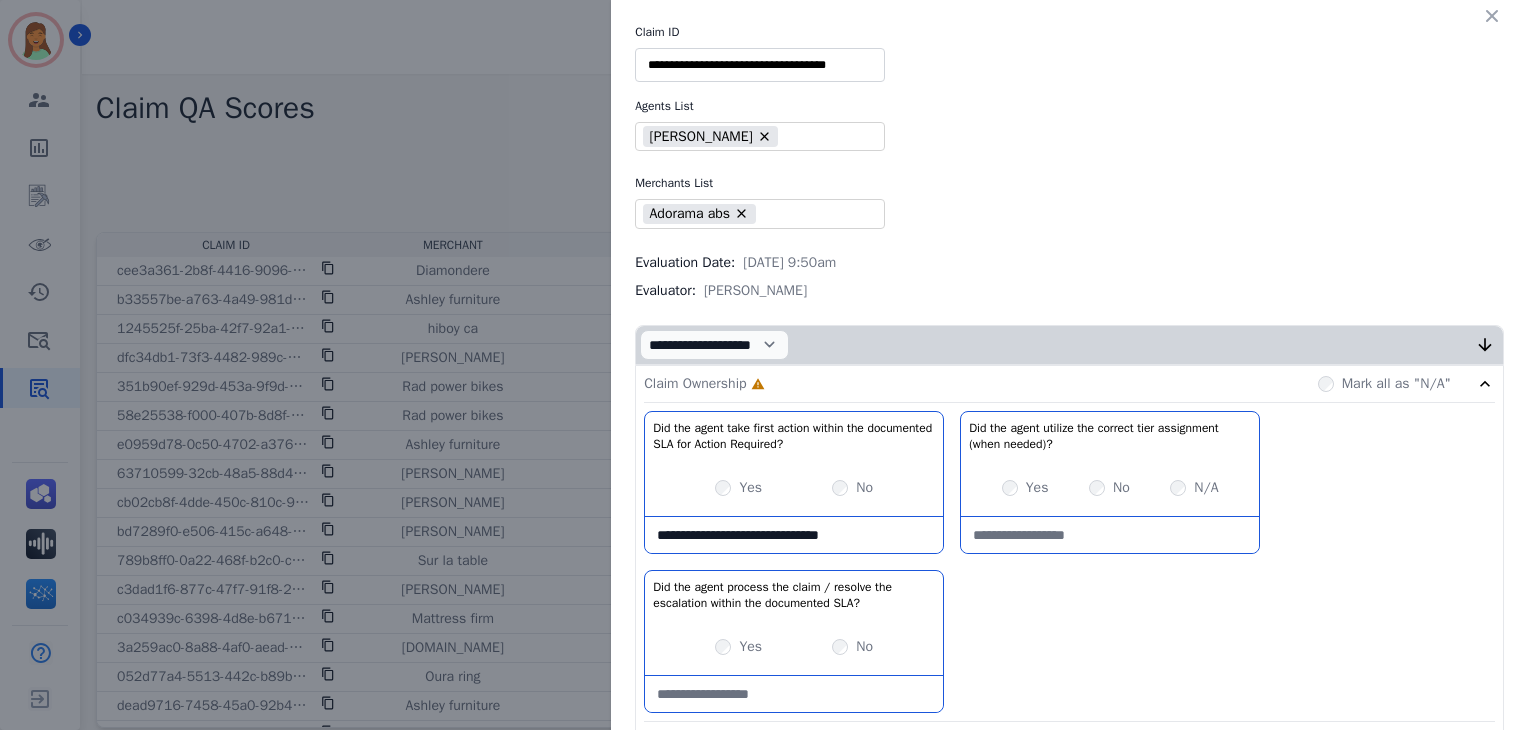 type on "**********" 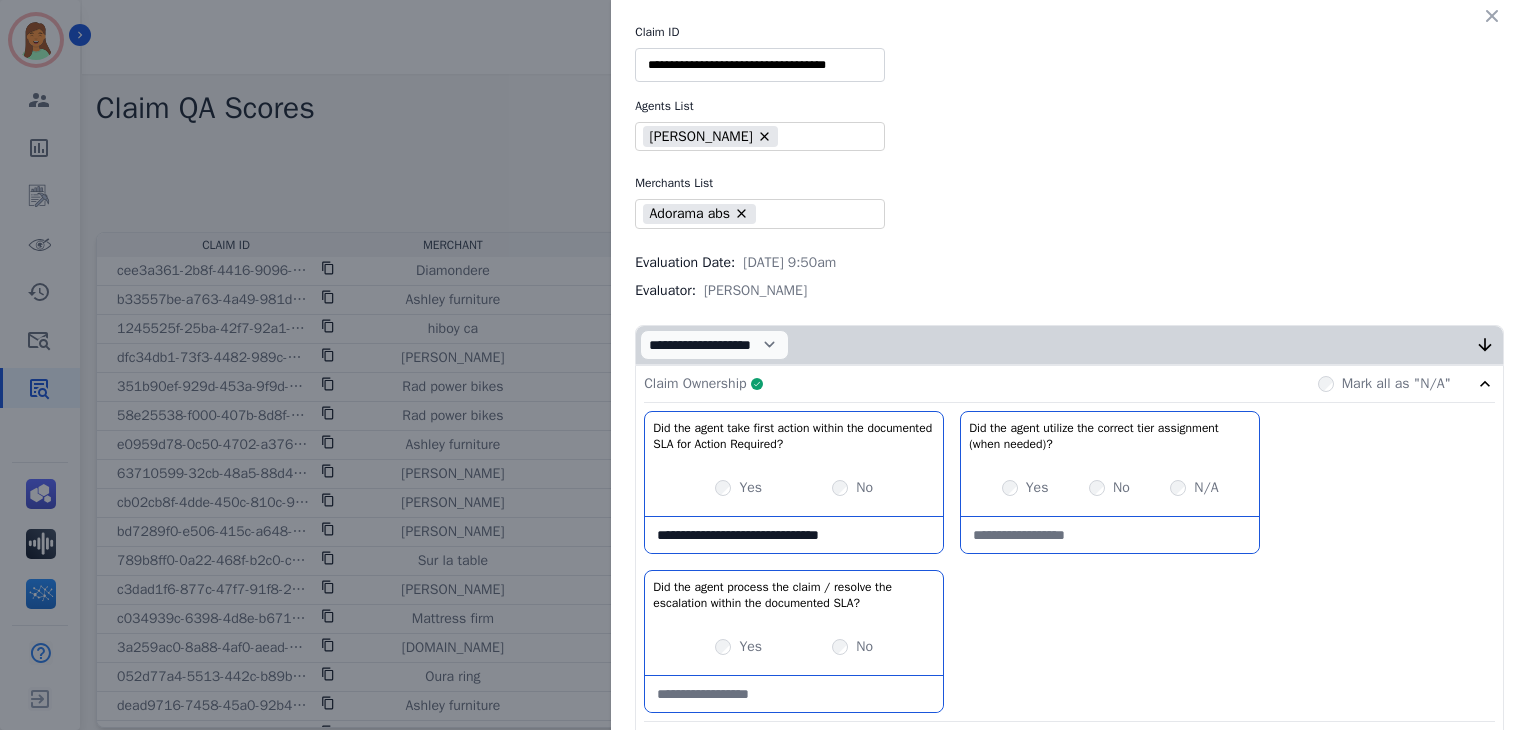 click on "Claim Ownership     Complete         Mark all as "N/A"" at bounding box center [1069, 384] 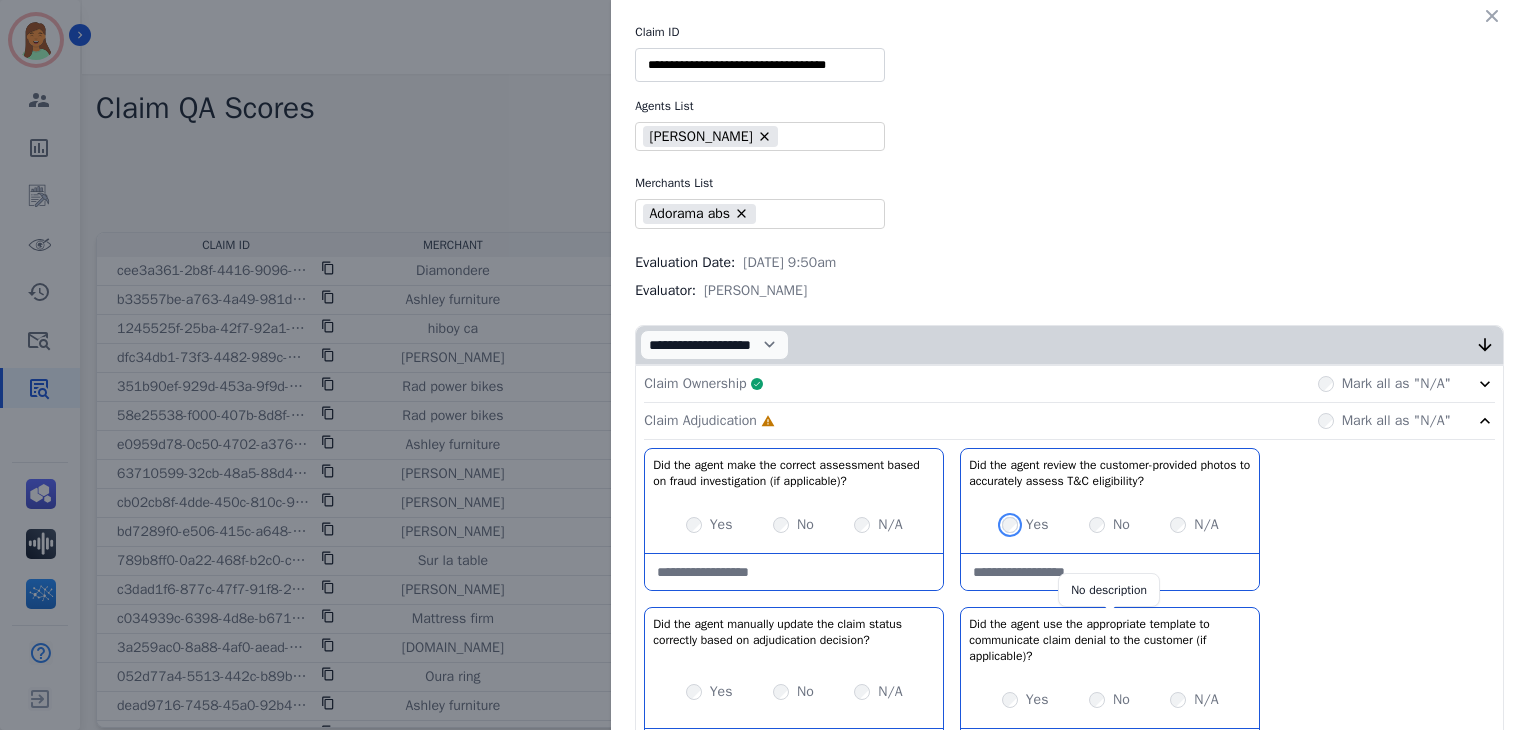 scroll, scrollTop: 266, scrollLeft: 0, axis: vertical 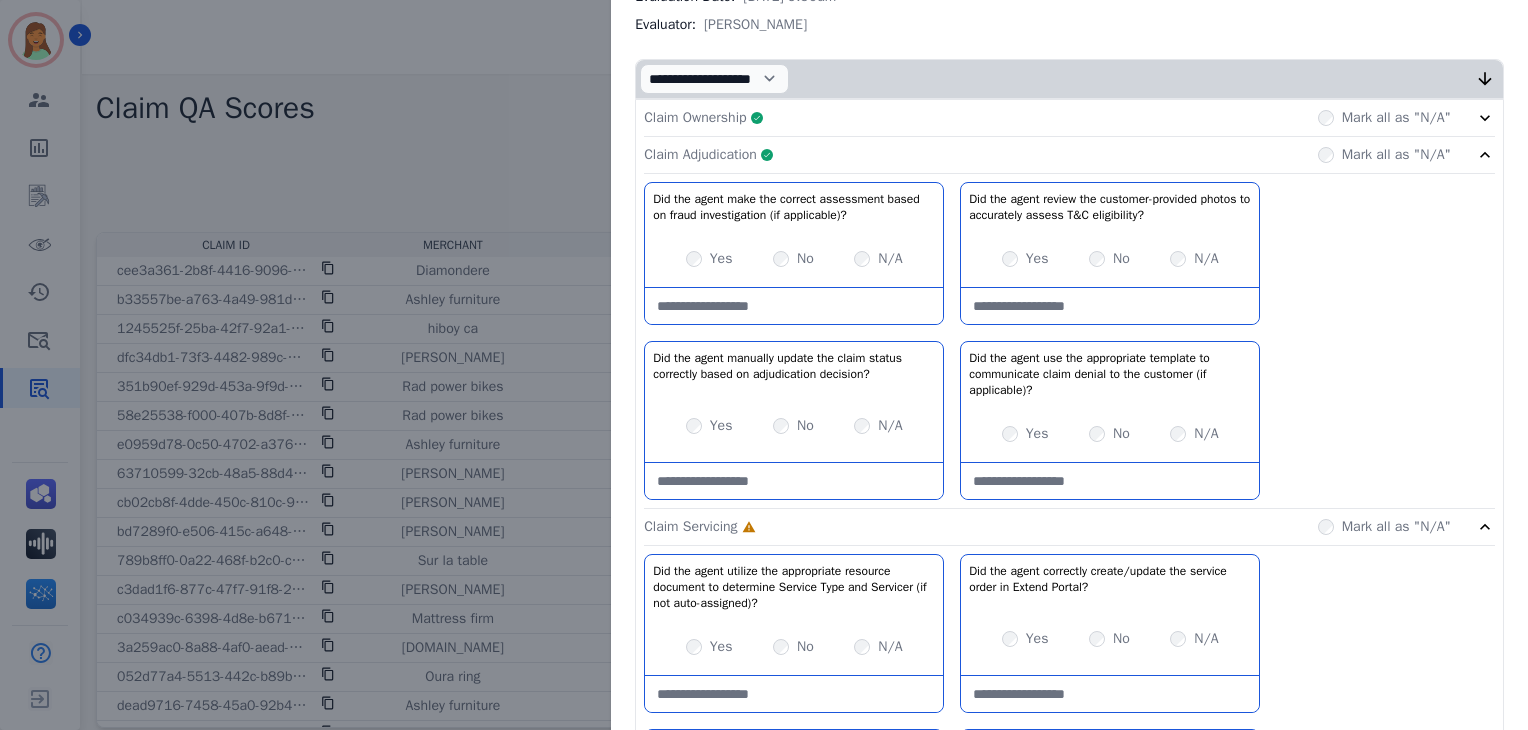click on "No" at bounding box center (1109, 434) 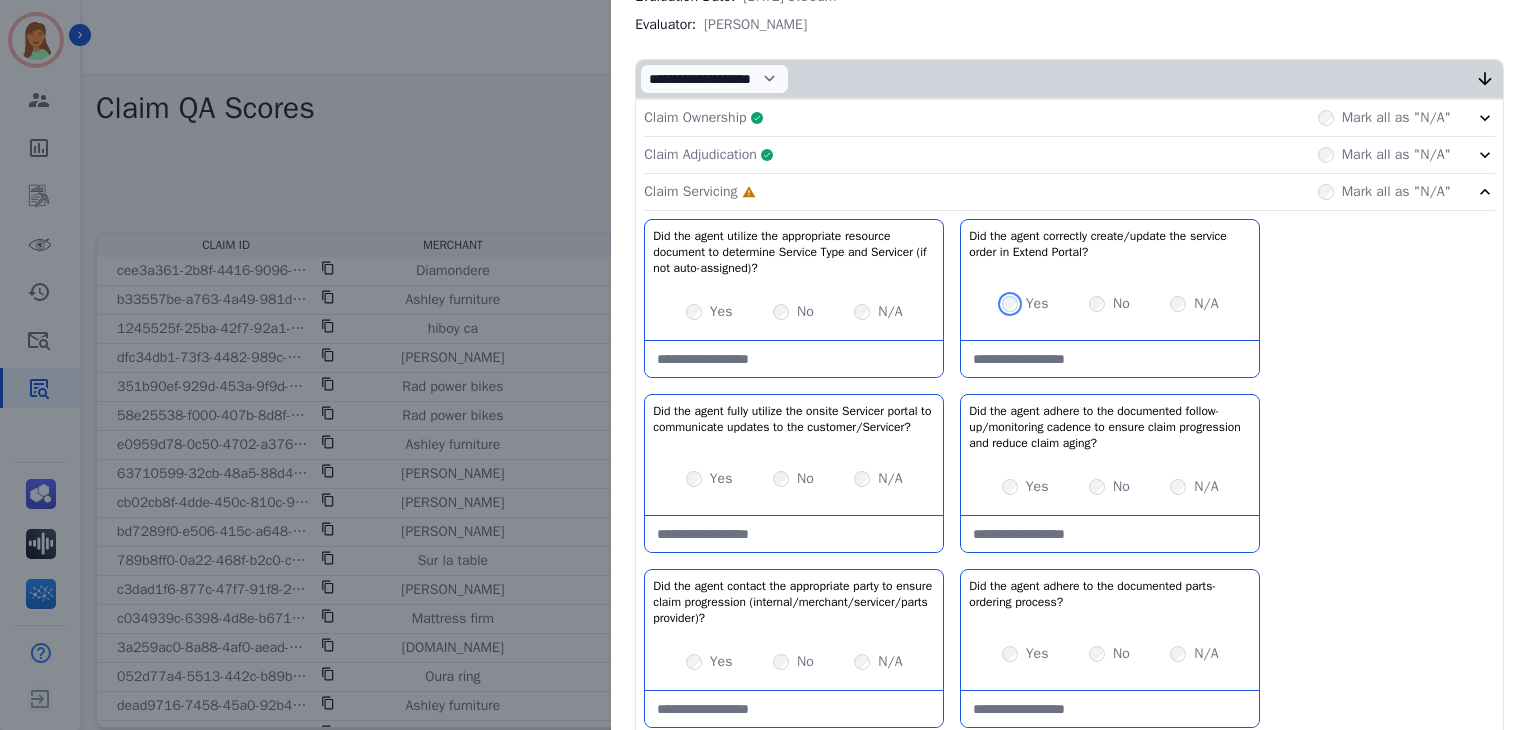 scroll, scrollTop: 400, scrollLeft: 0, axis: vertical 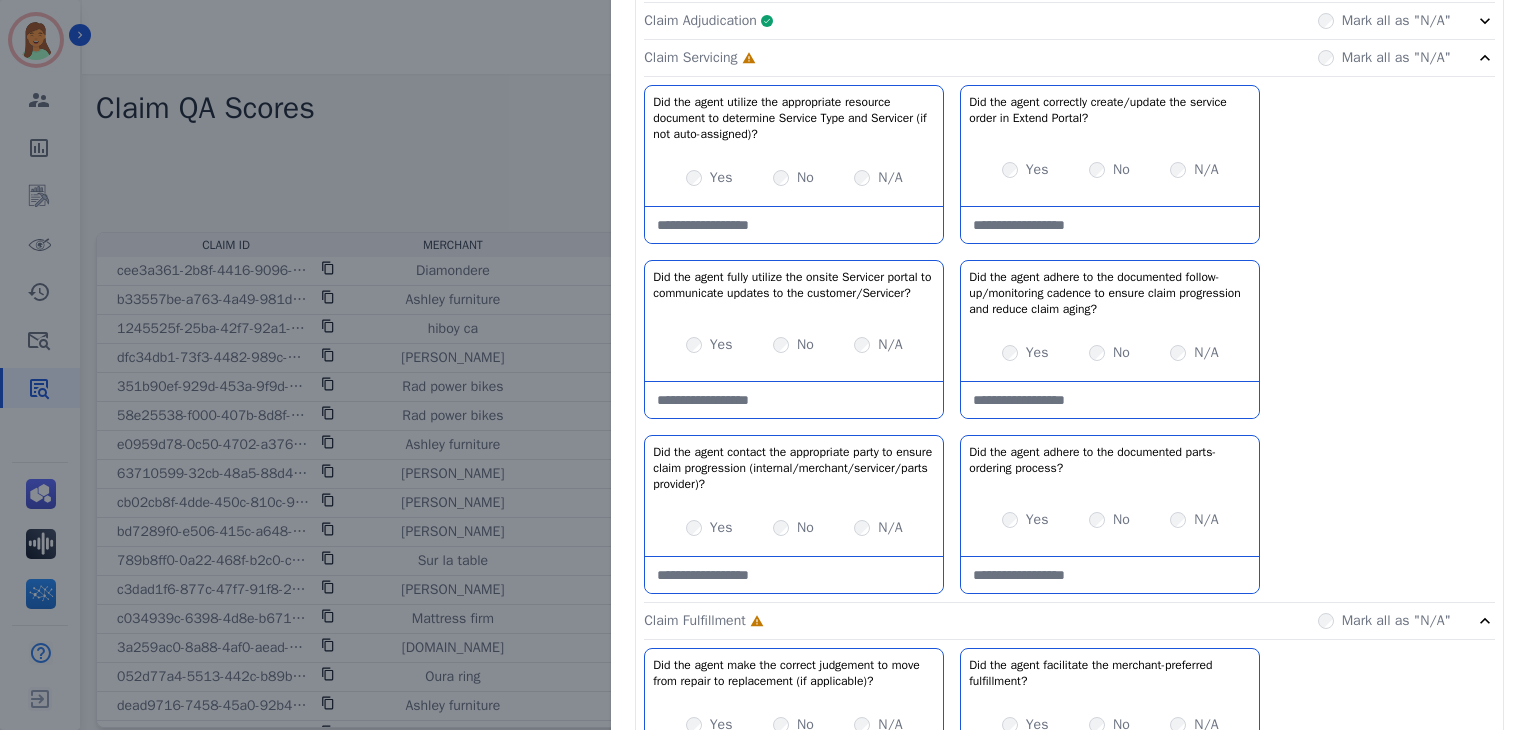 click on "Yes     No     N/A" at bounding box center (1110, 353) 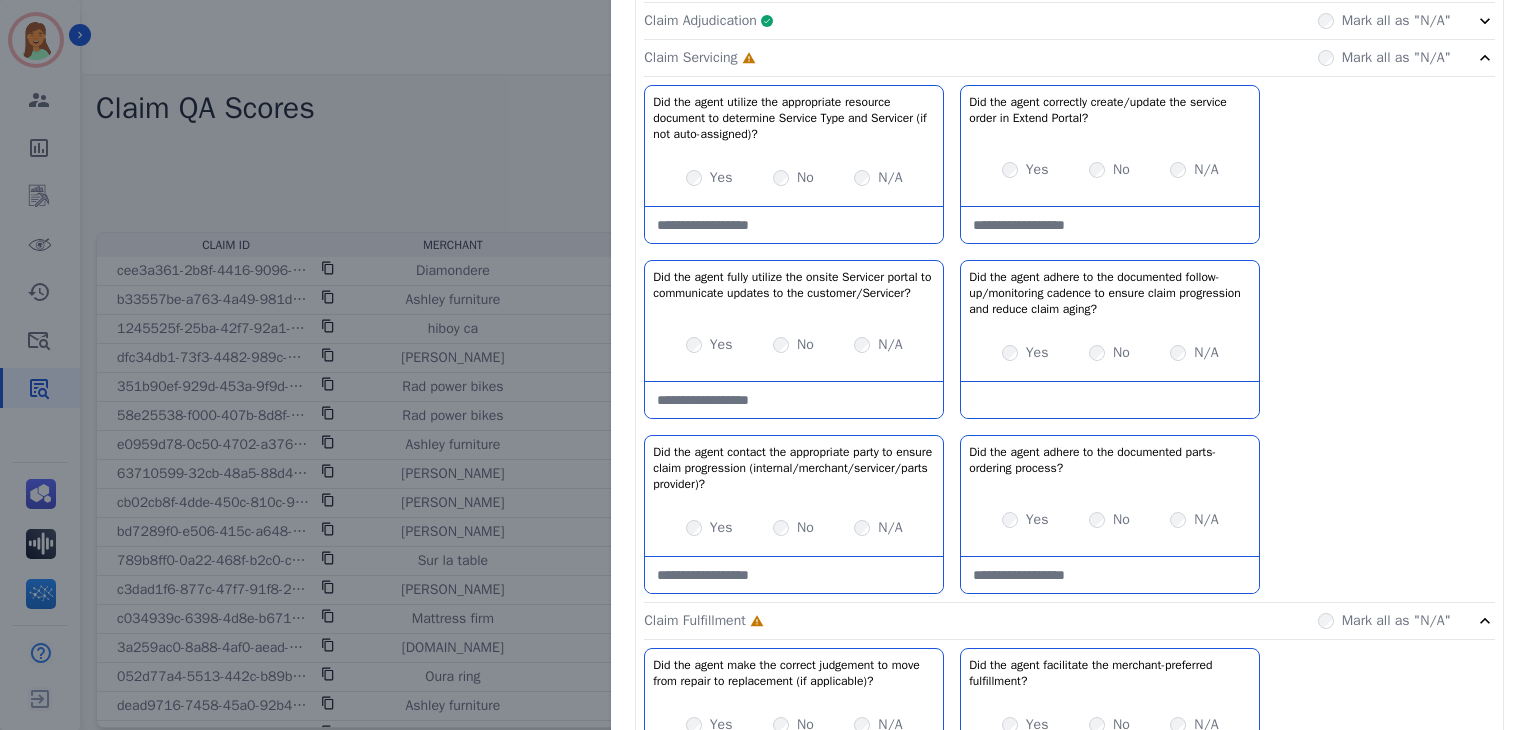 scroll, scrollTop: 11, scrollLeft: 0, axis: vertical 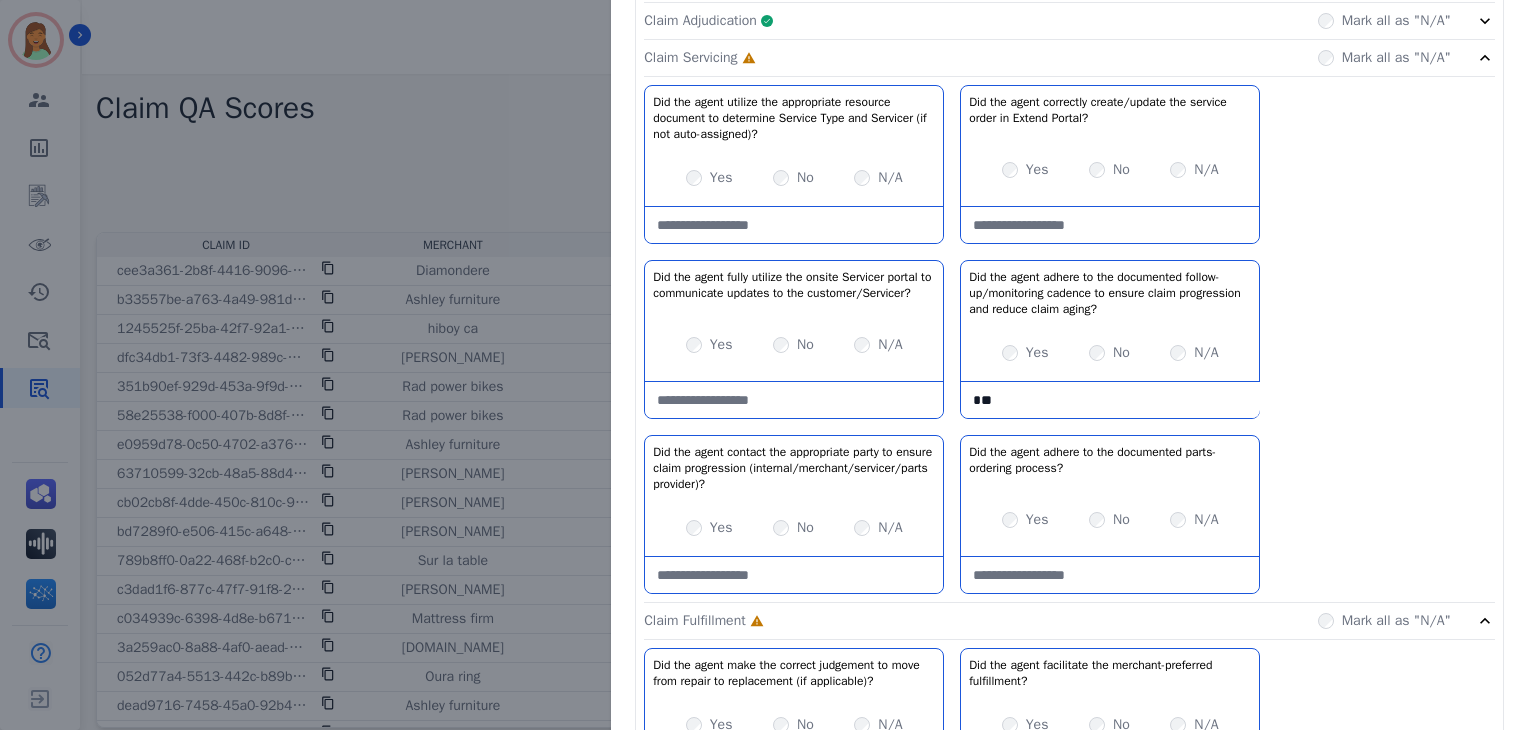 type on "*" 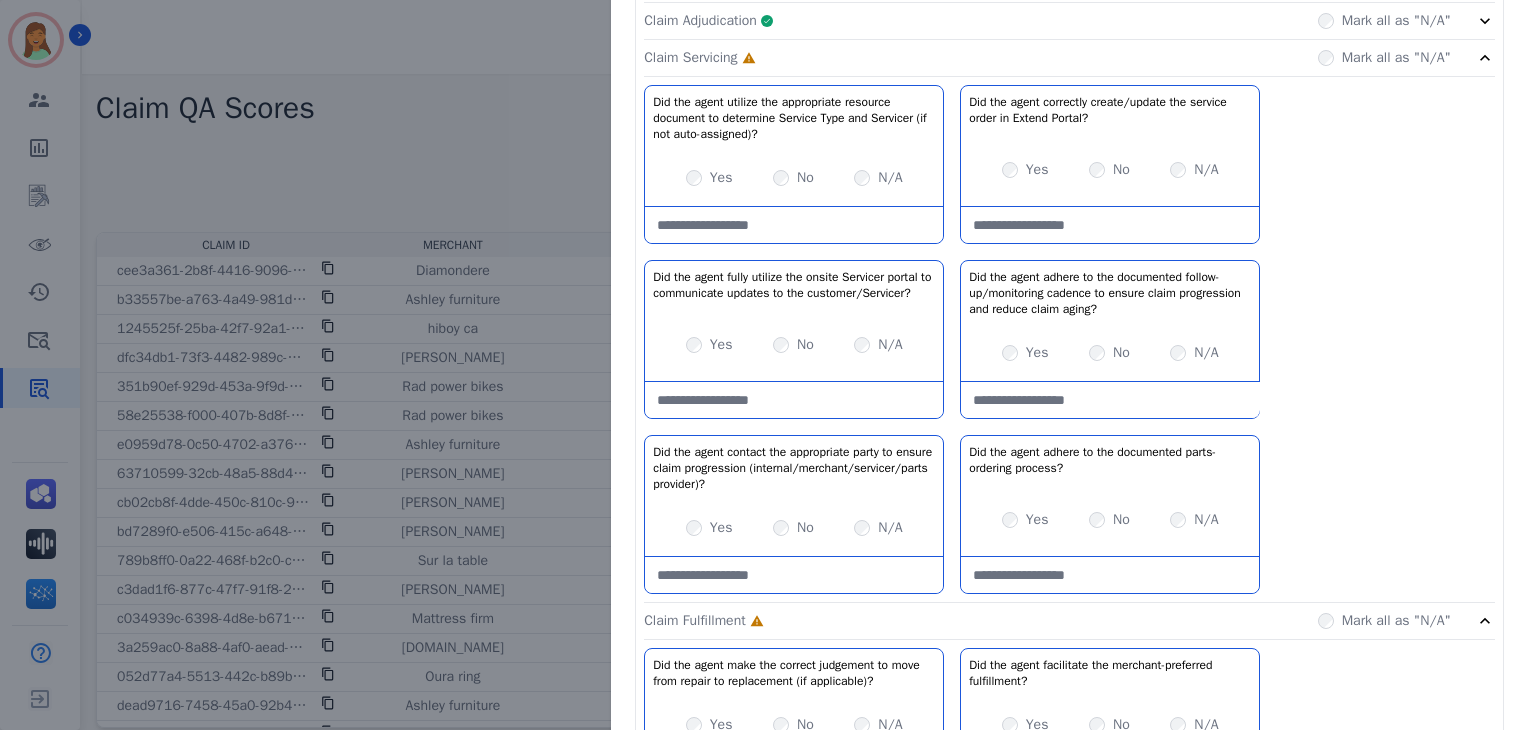 scroll, scrollTop: 0, scrollLeft: 0, axis: both 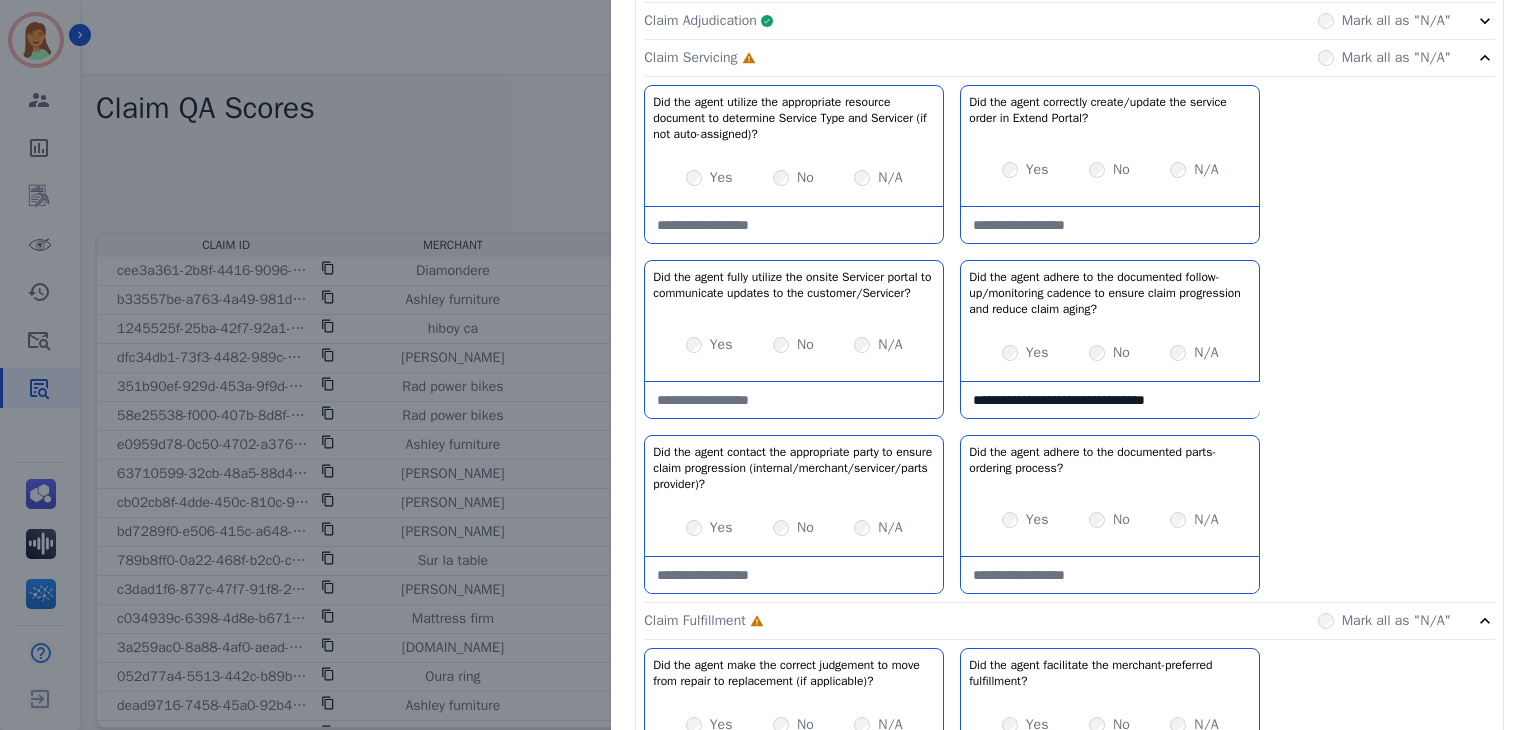 type on "**********" 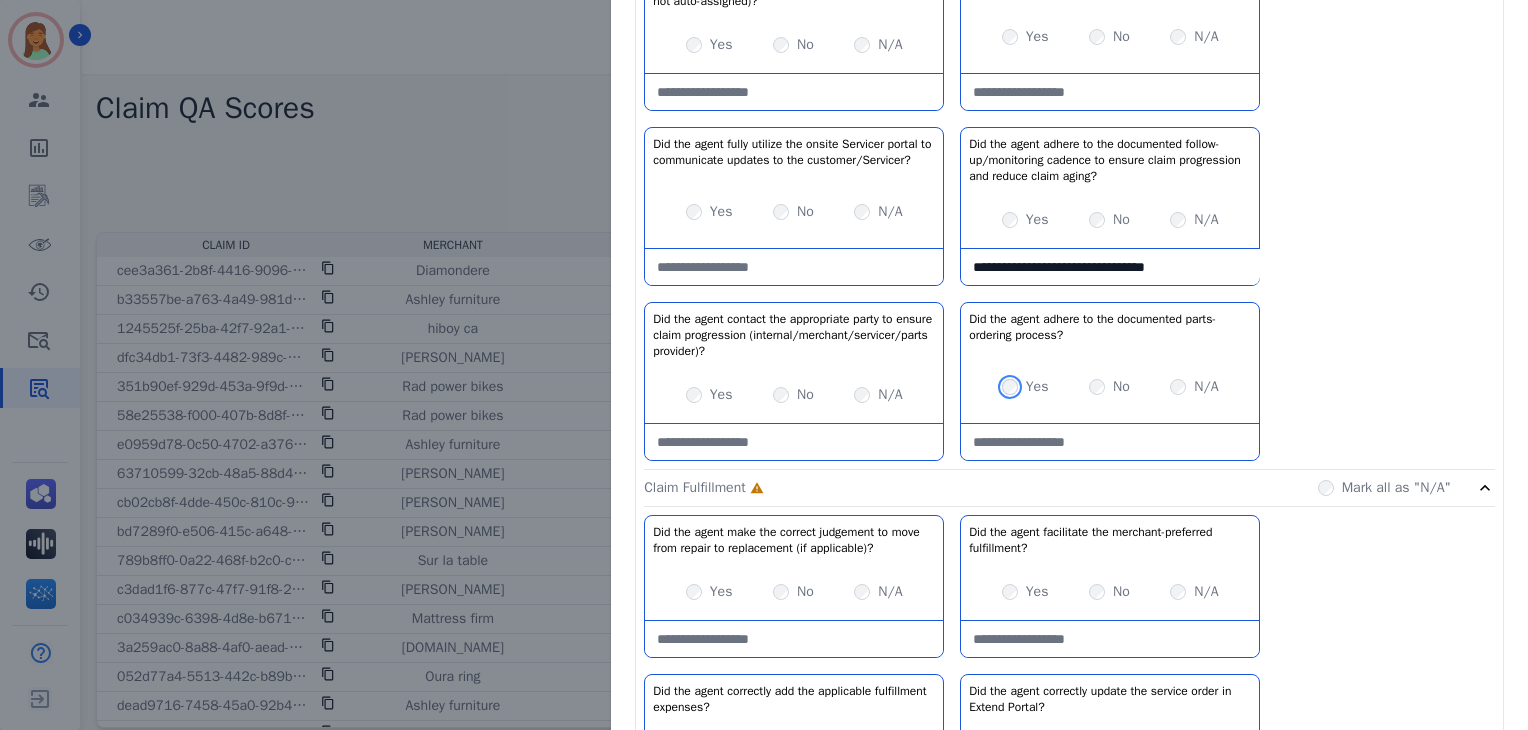 scroll, scrollTop: 666, scrollLeft: 0, axis: vertical 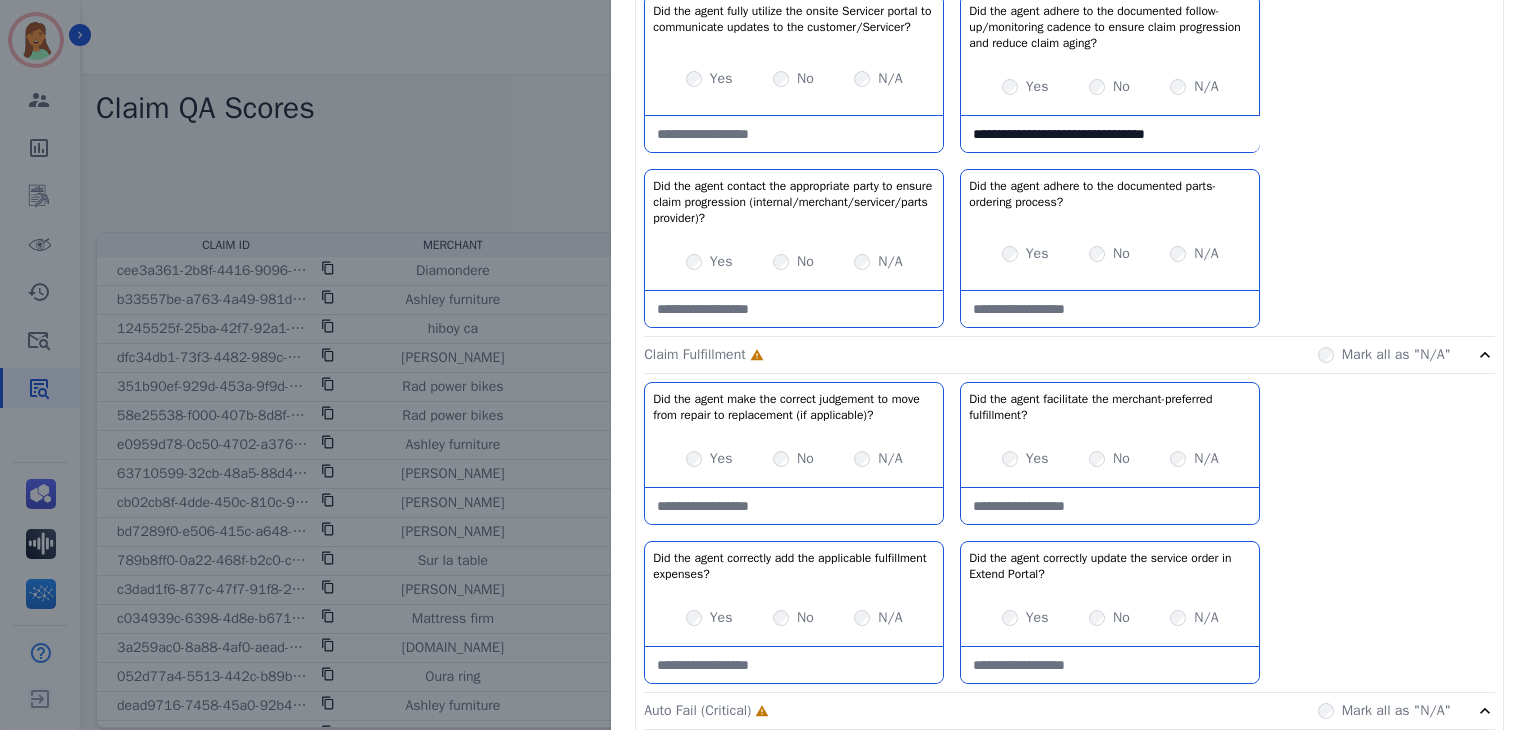 click on "Yes     No     N/A" at bounding box center (1110, 459) 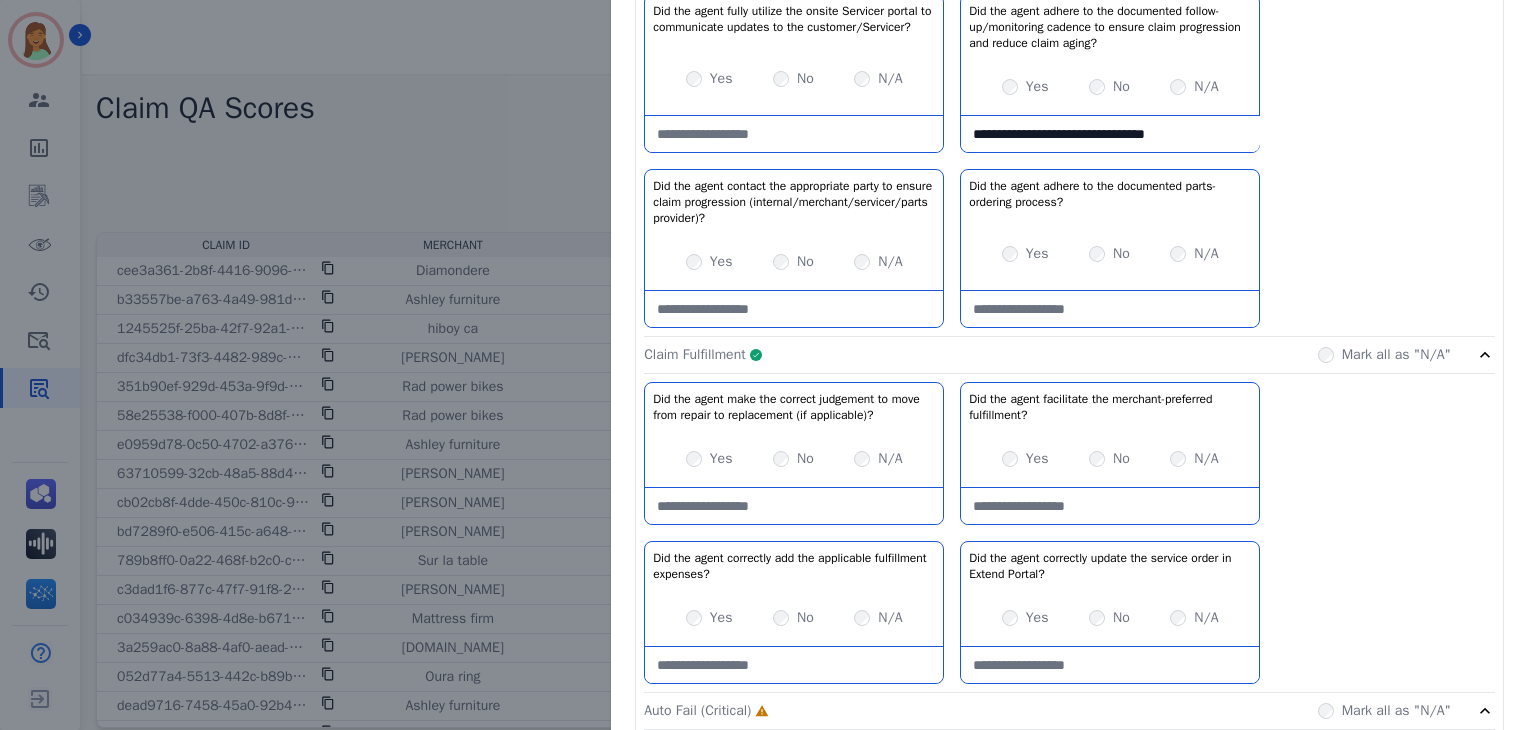 drag, startPoint x: 825, startPoint y: 349, endPoint x: 843, endPoint y: 341, distance: 19.697716 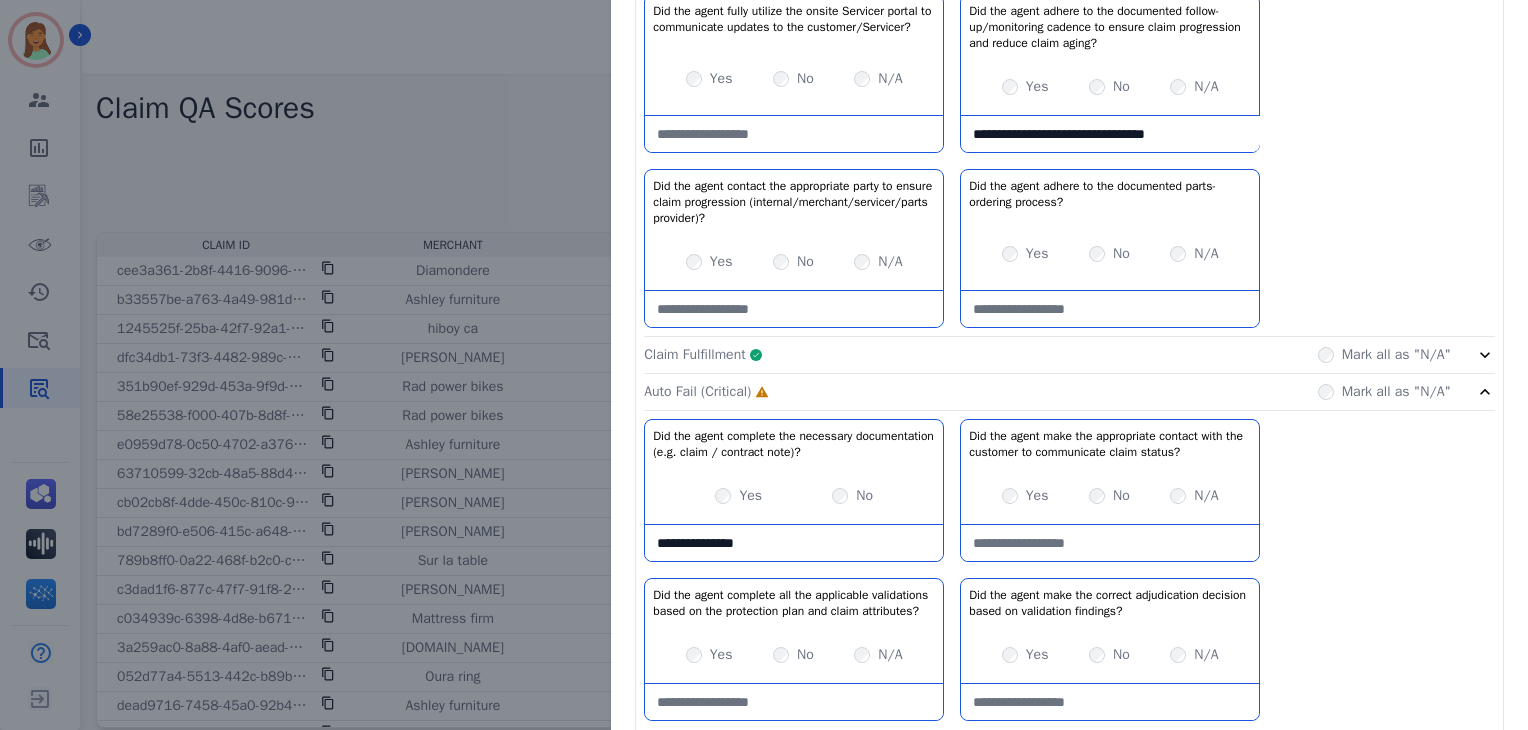 drag, startPoint x: 782, startPoint y: 123, endPoint x: 775, endPoint y: 140, distance: 18.384777 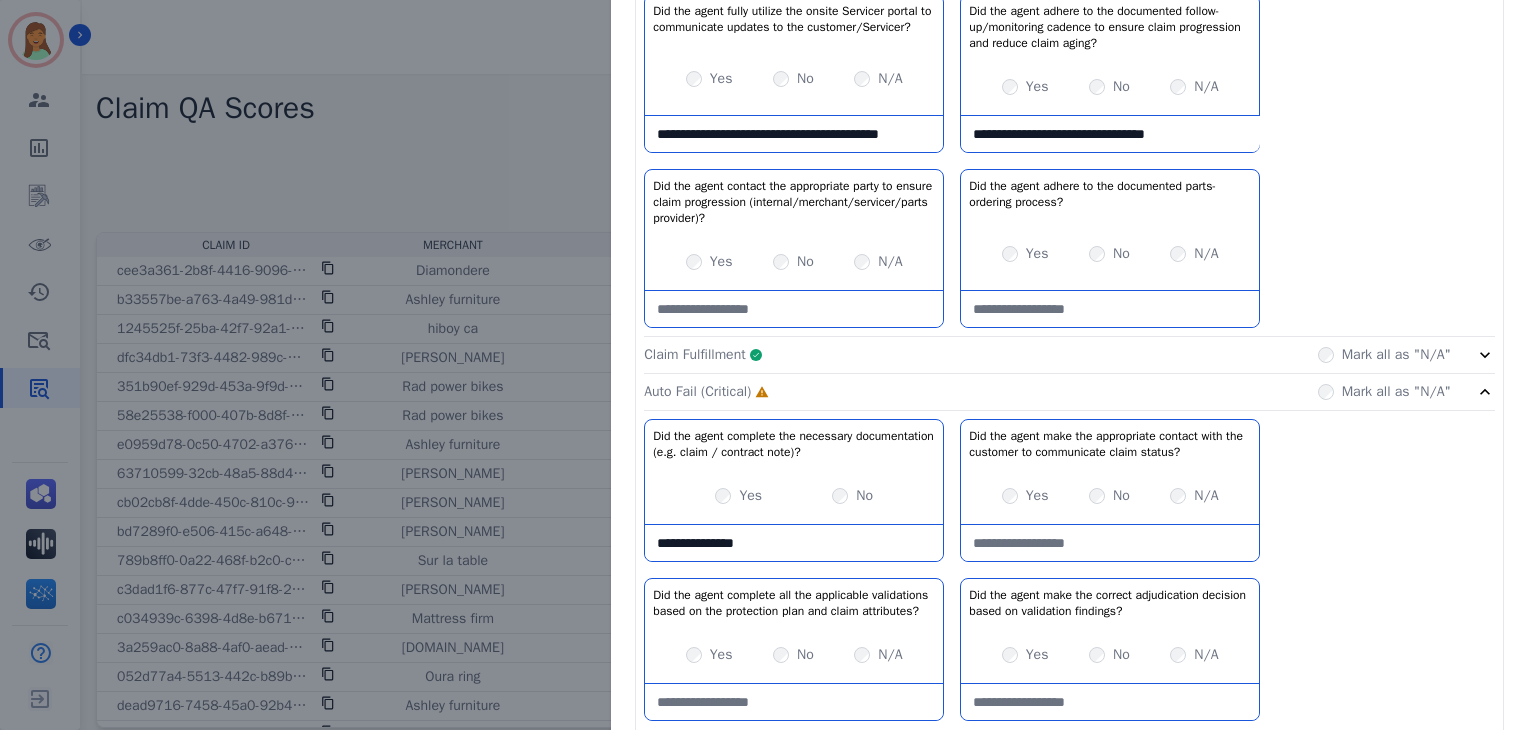 scroll, scrollTop: 11, scrollLeft: 0, axis: vertical 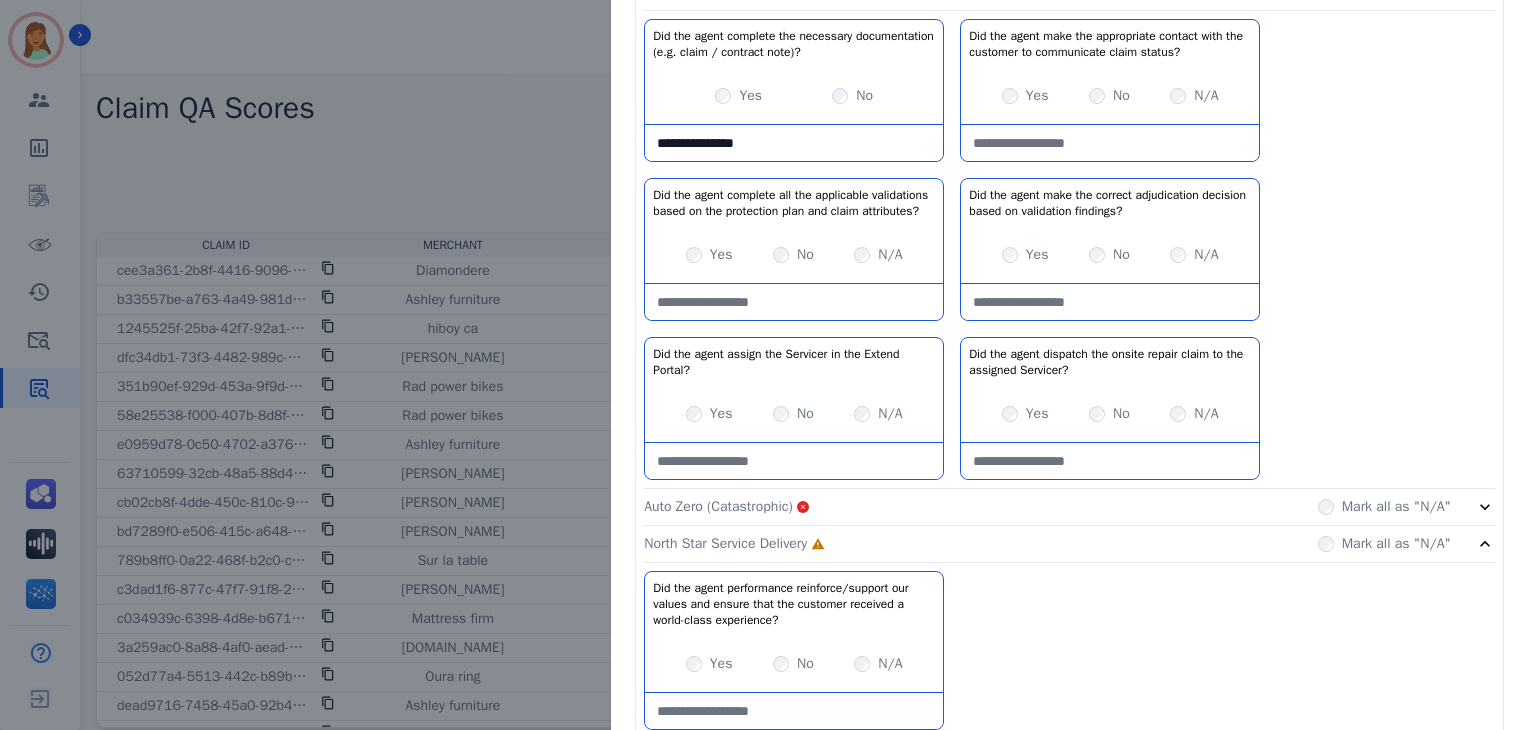 type on "**********" 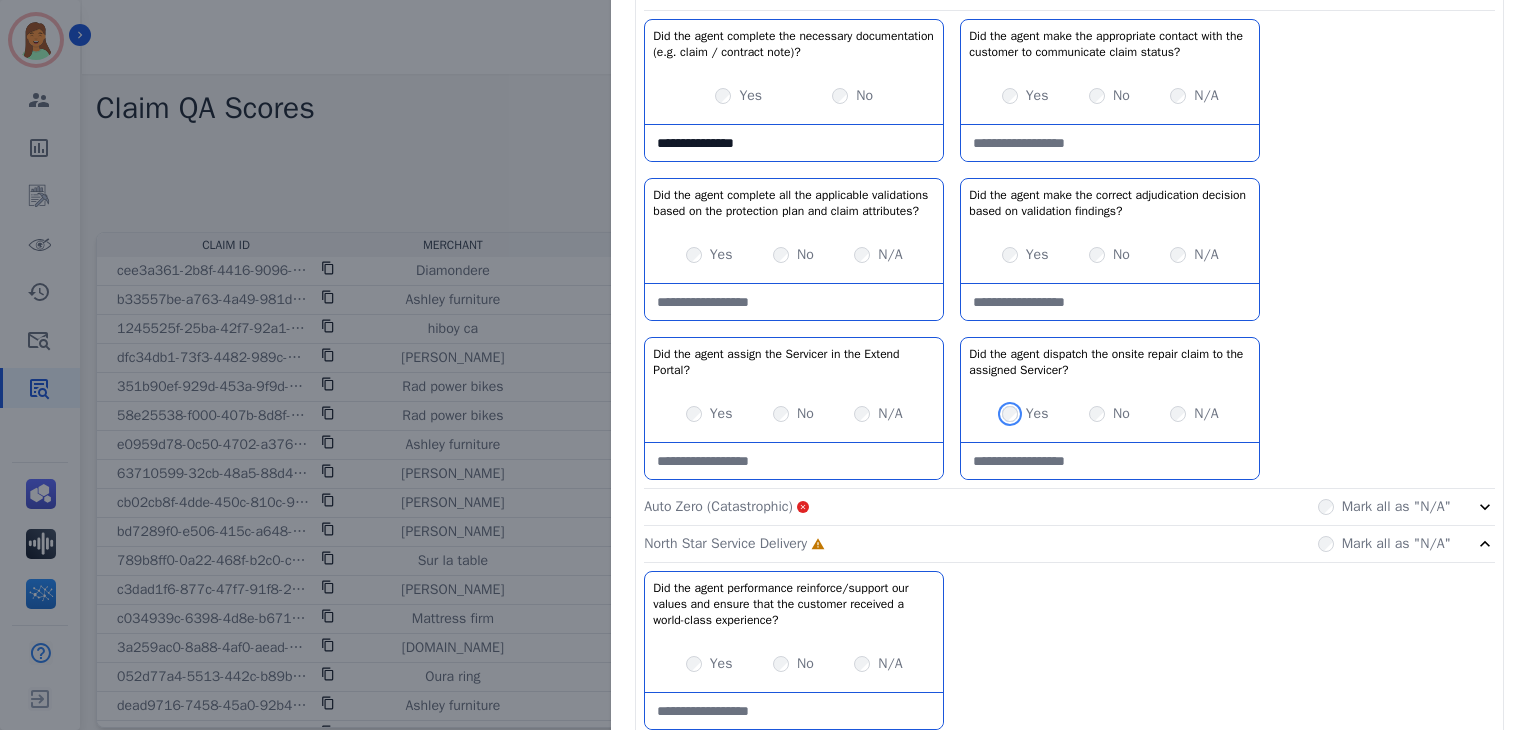 scroll, scrollTop: 1161, scrollLeft: 0, axis: vertical 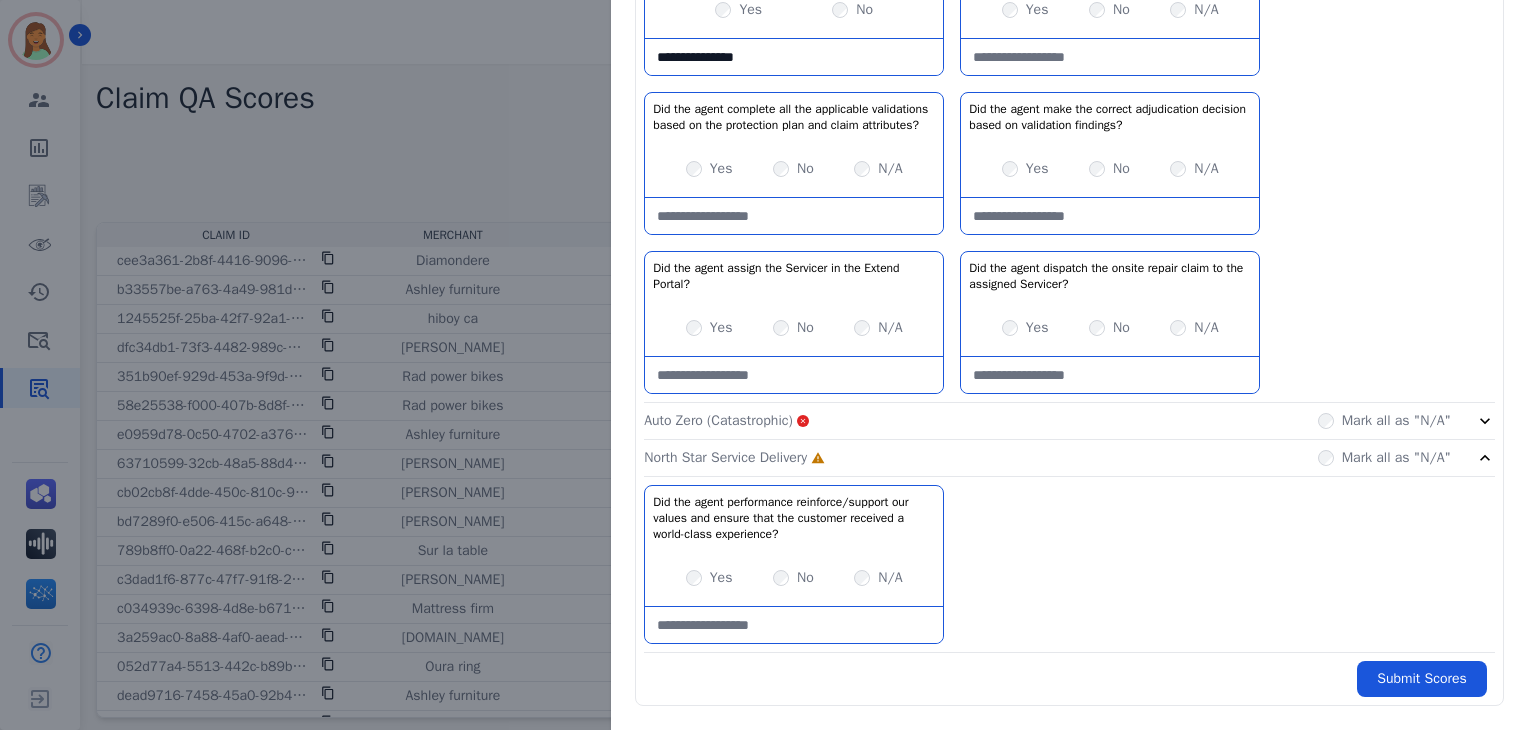 click on "Yes" at bounding box center (709, 578) 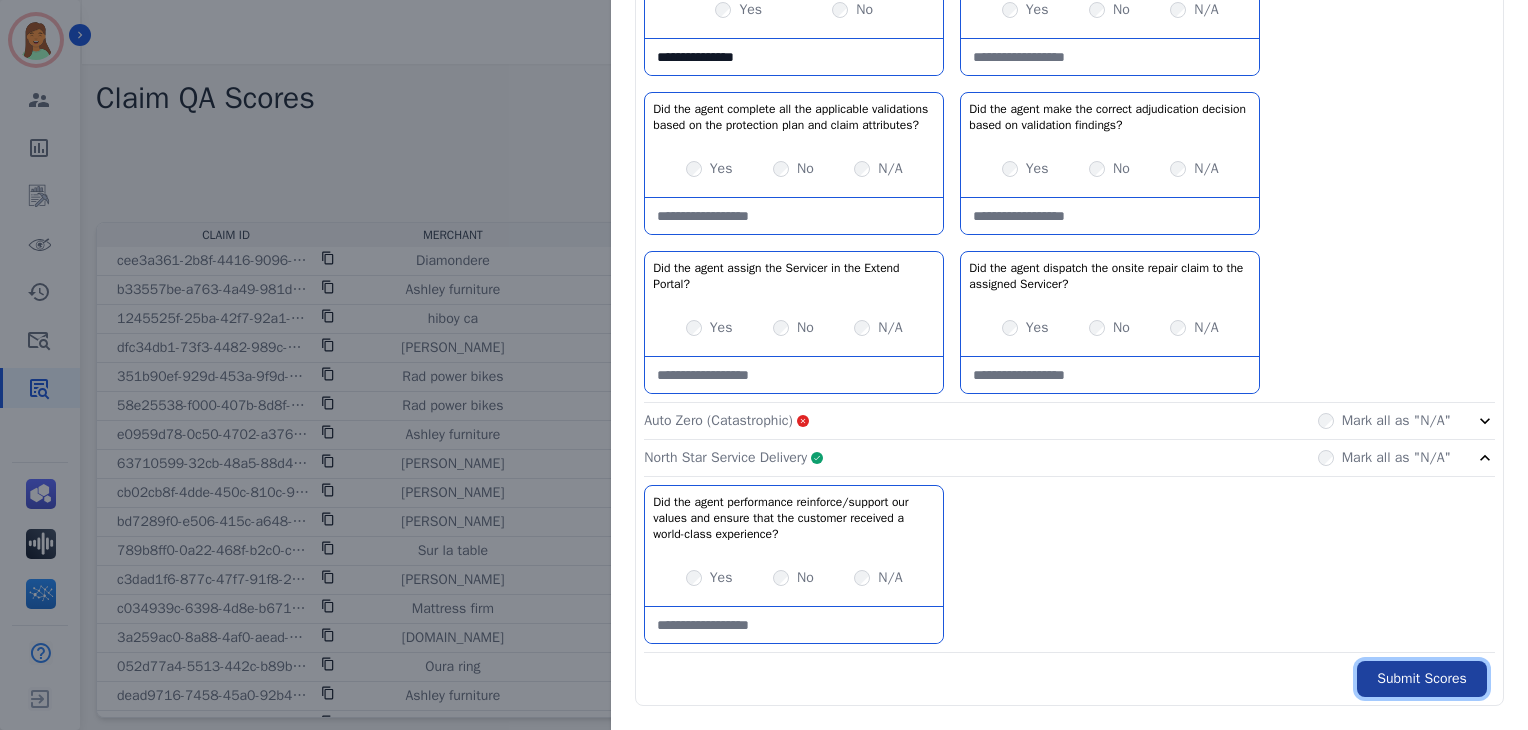 click on "Submit Scores" at bounding box center (1422, 679) 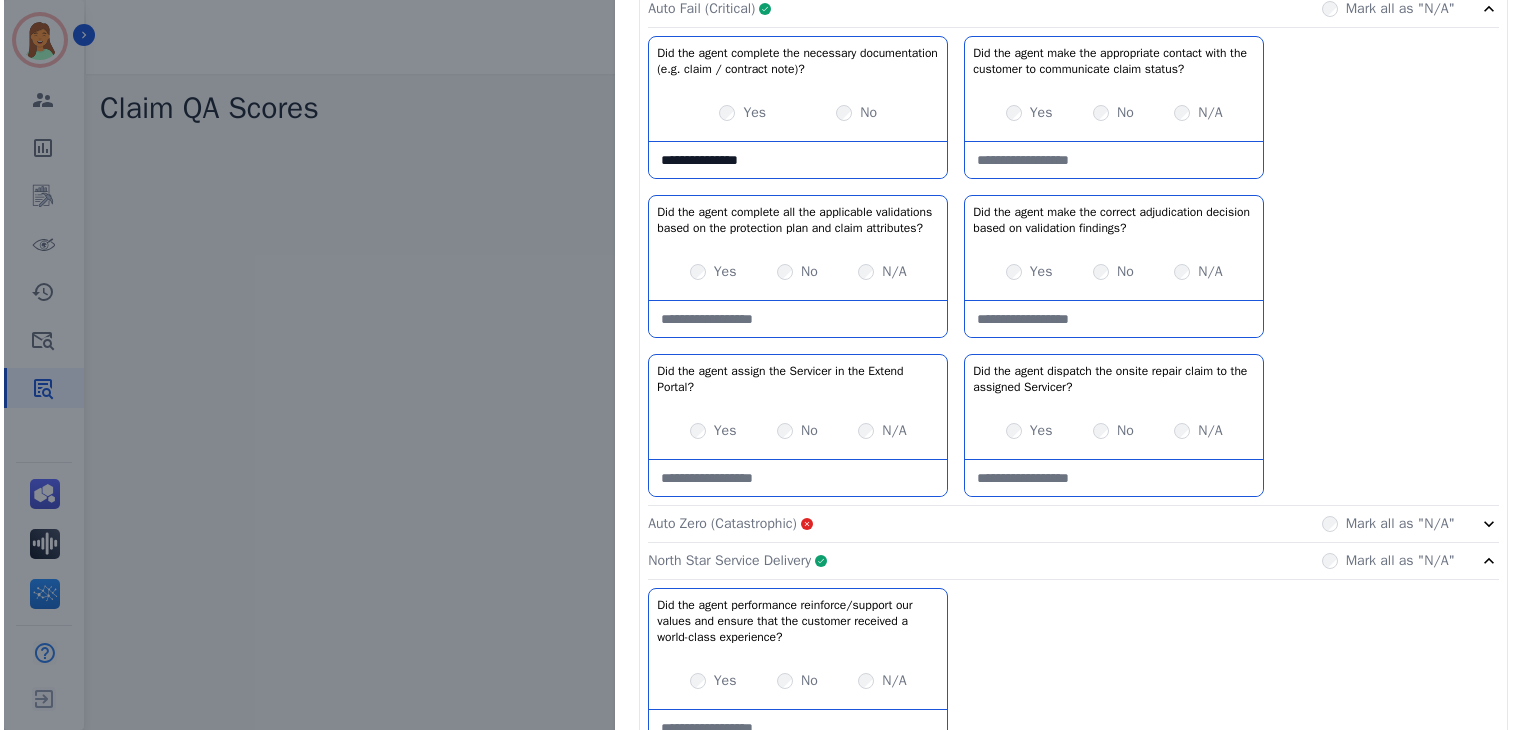scroll, scrollTop: 0, scrollLeft: 0, axis: both 